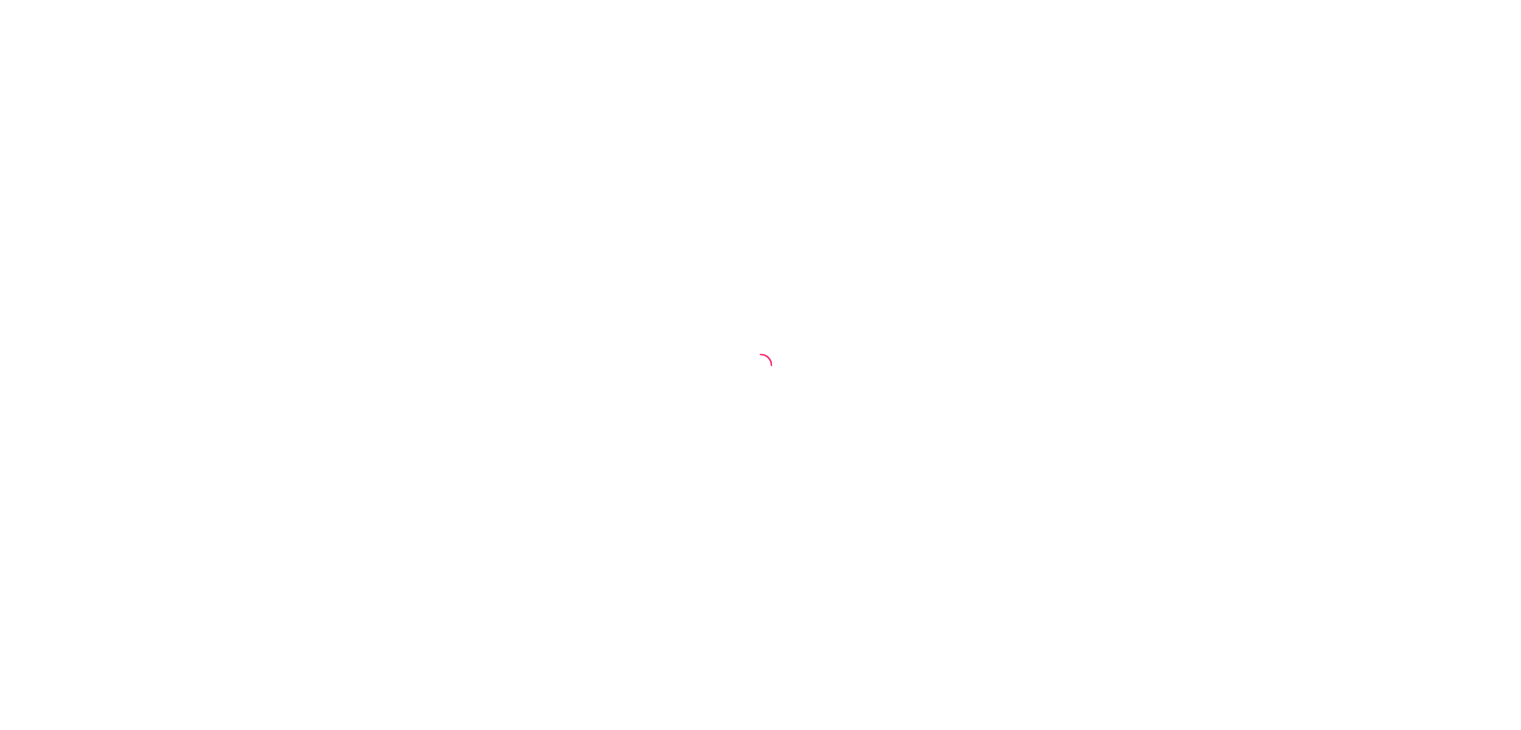 scroll, scrollTop: 0, scrollLeft: 0, axis: both 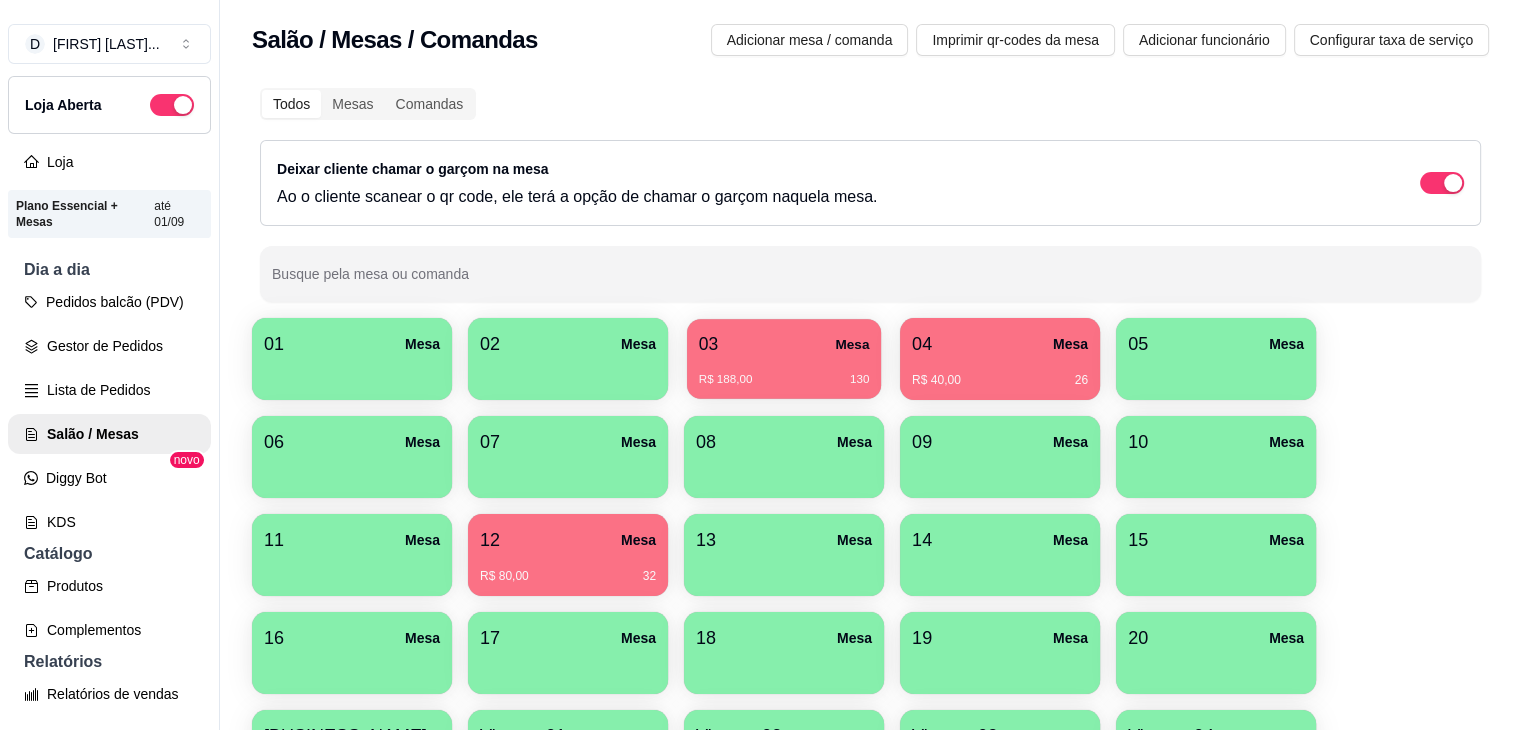 click on "03 Mesa" at bounding box center (784, 344) 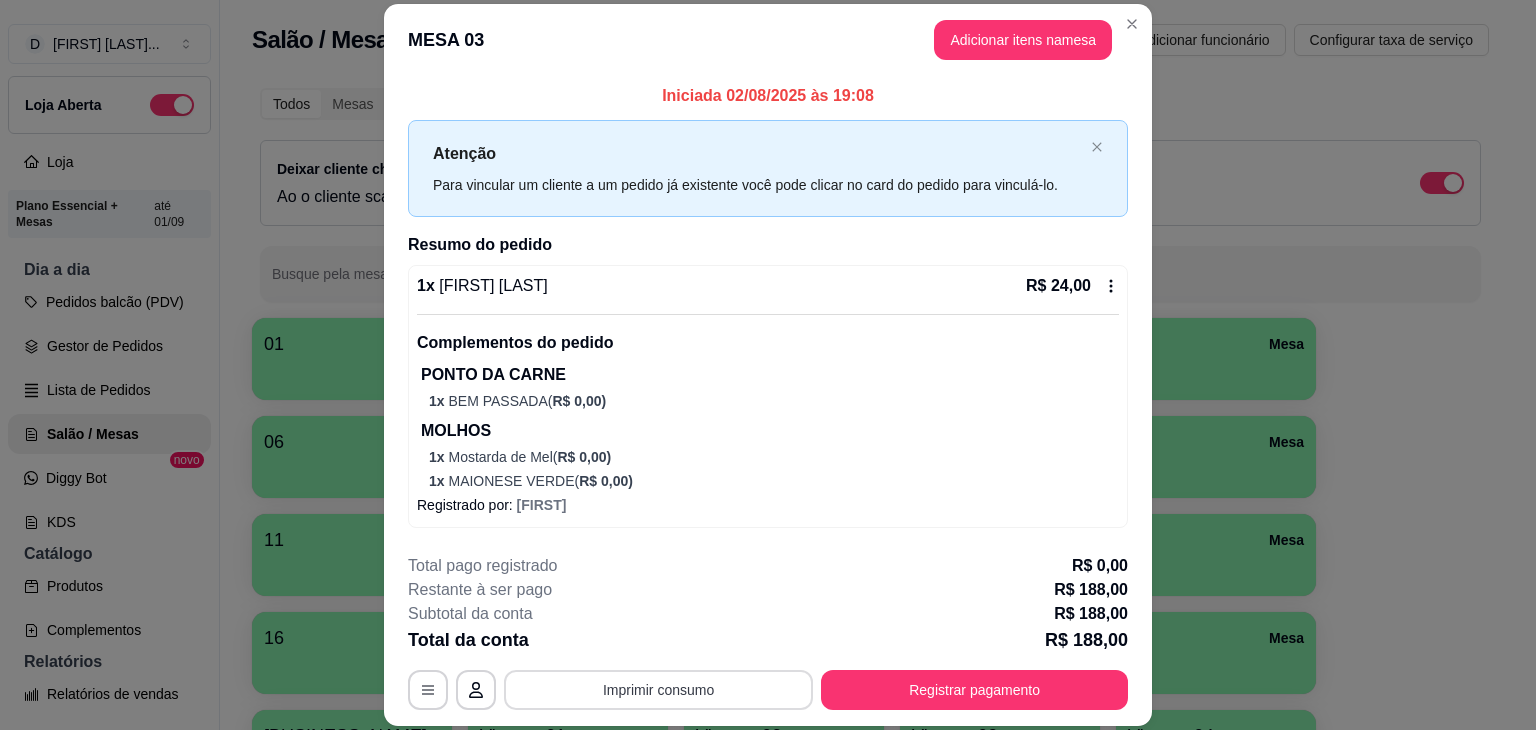 click on "Imprimir consumo" at bounding box center (658, 690) 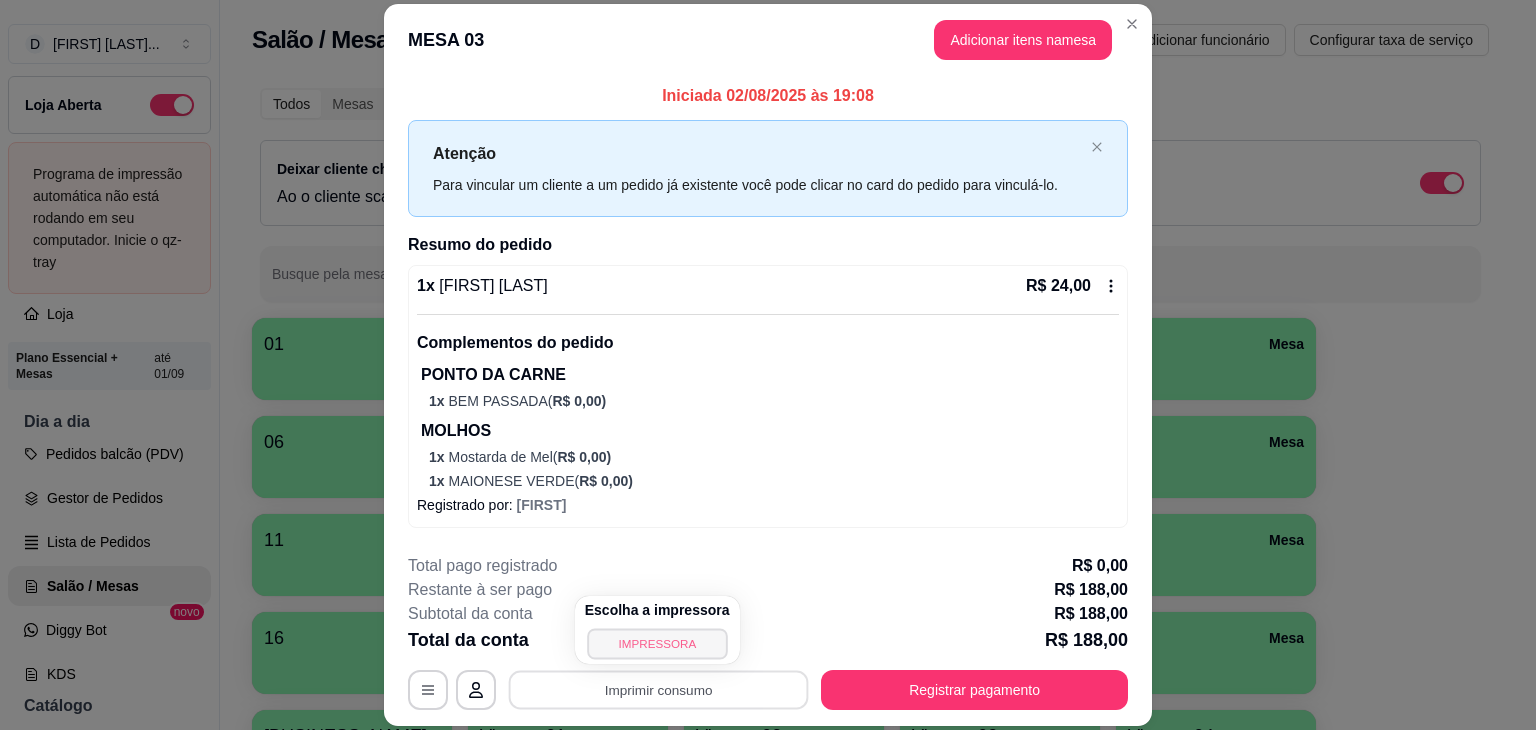click on "IMPRESSORA" at bounding box center [657, 643] 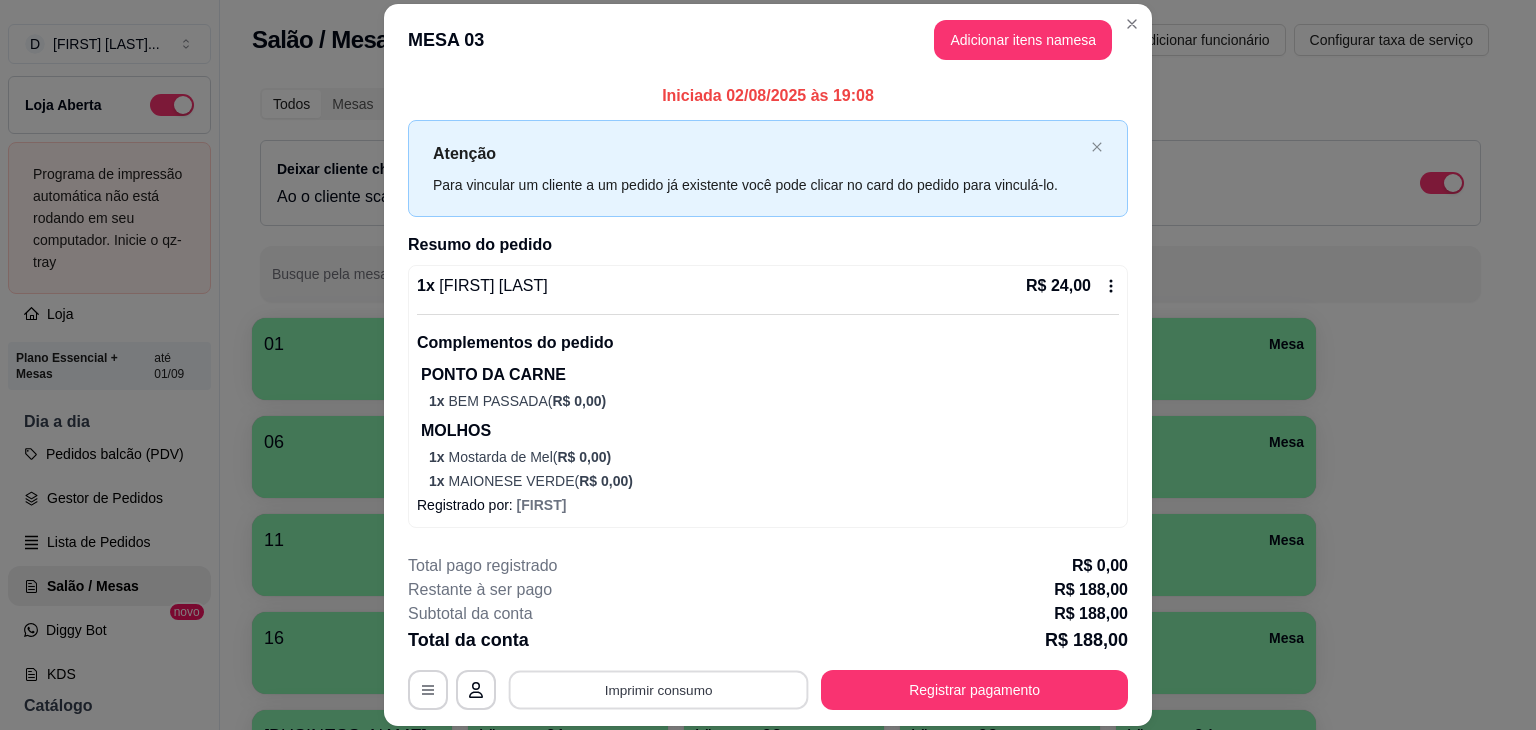click on "Imprimir consumo" at bounding box center (659, 690) 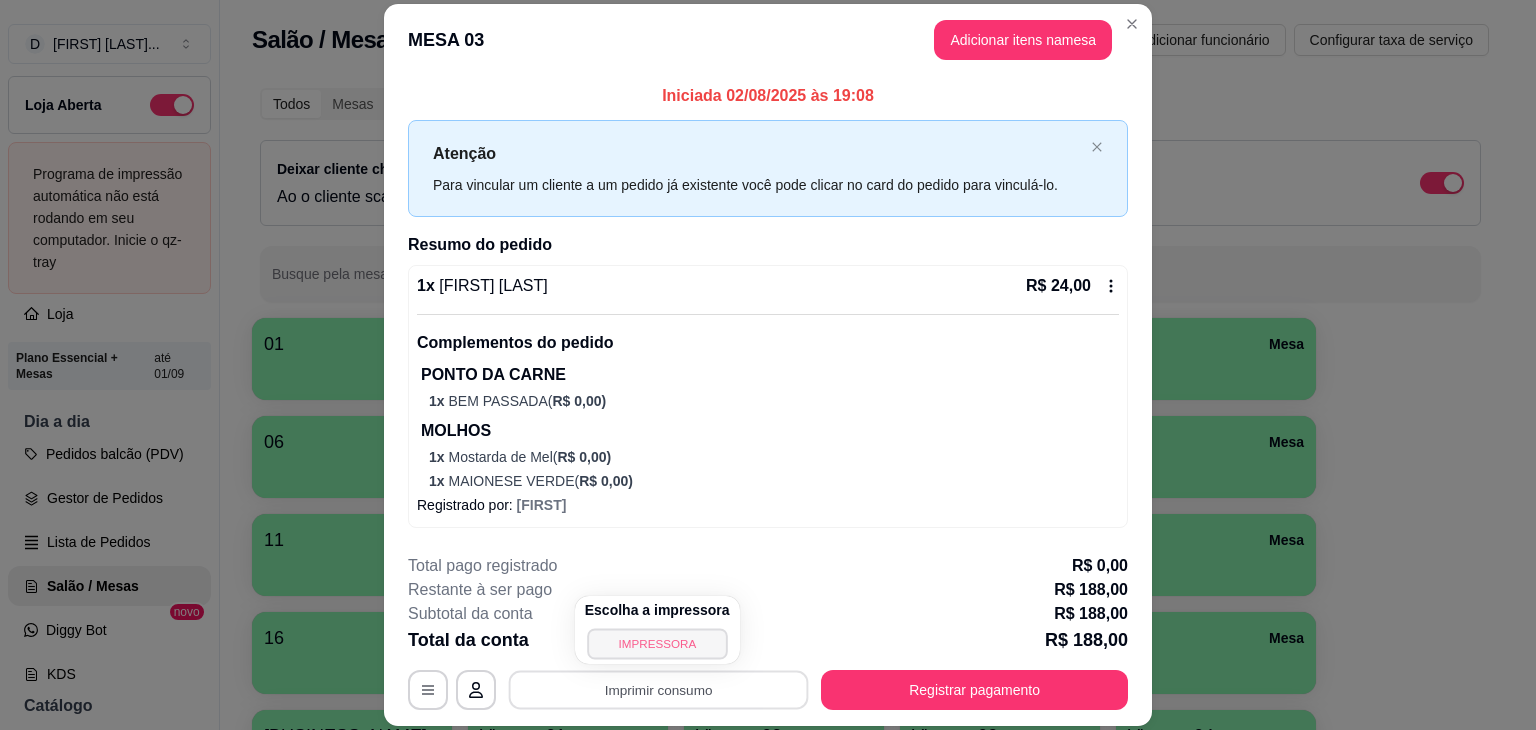 click on "IMPRESSORA" at bounding box center [657, 643] 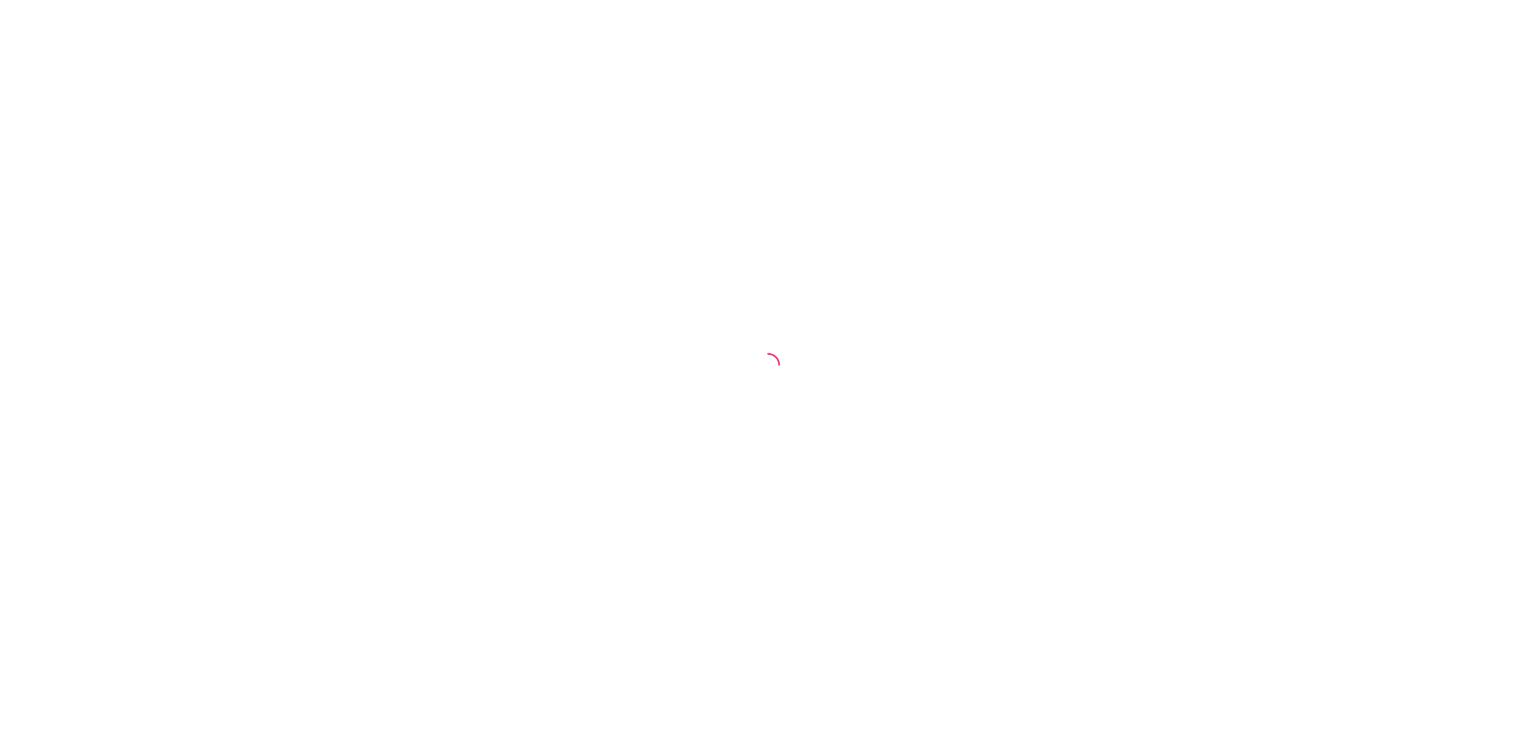 scroll, scrollTop: 0, scrollLeft: 0, axis: both 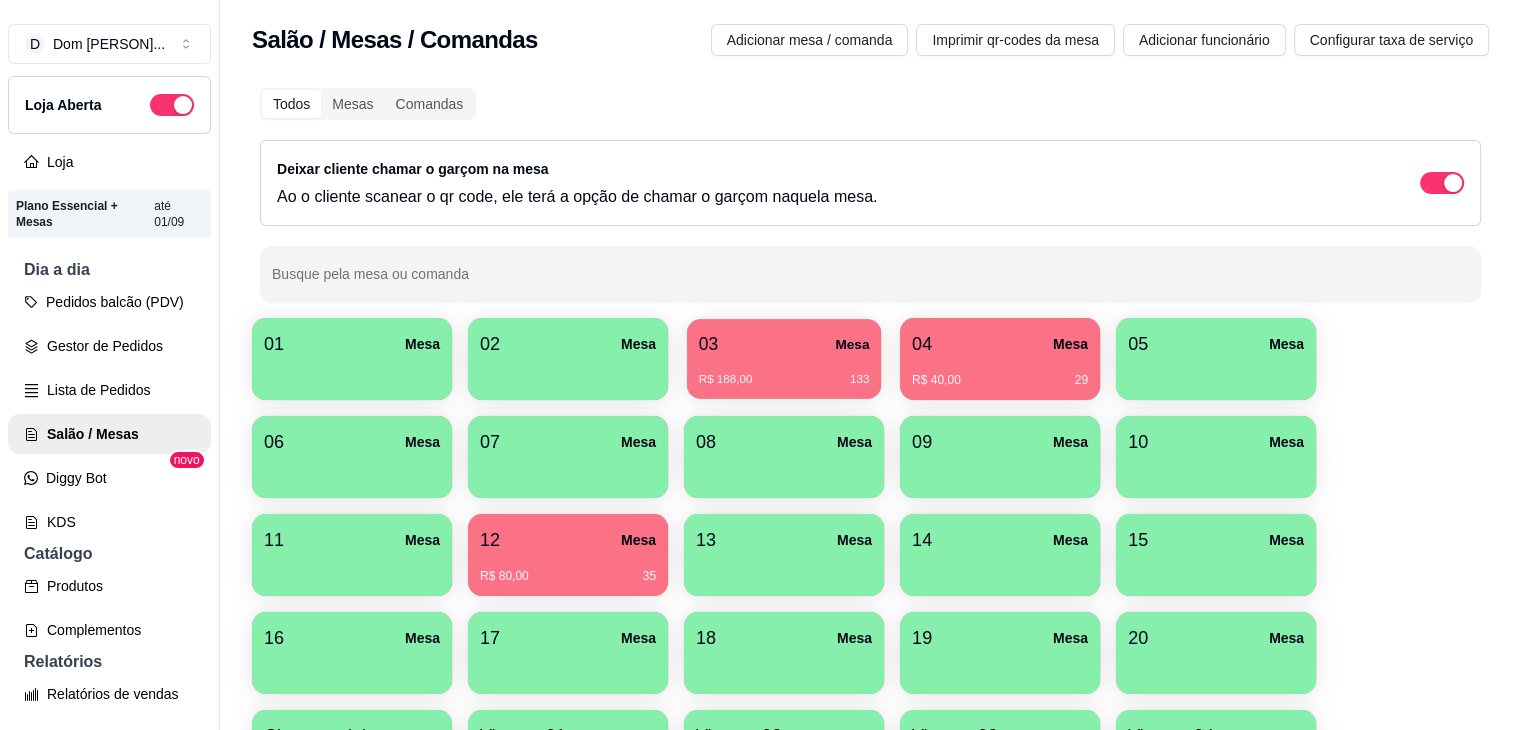 click on "R$ 188,00" at bounding box center (726, 380) 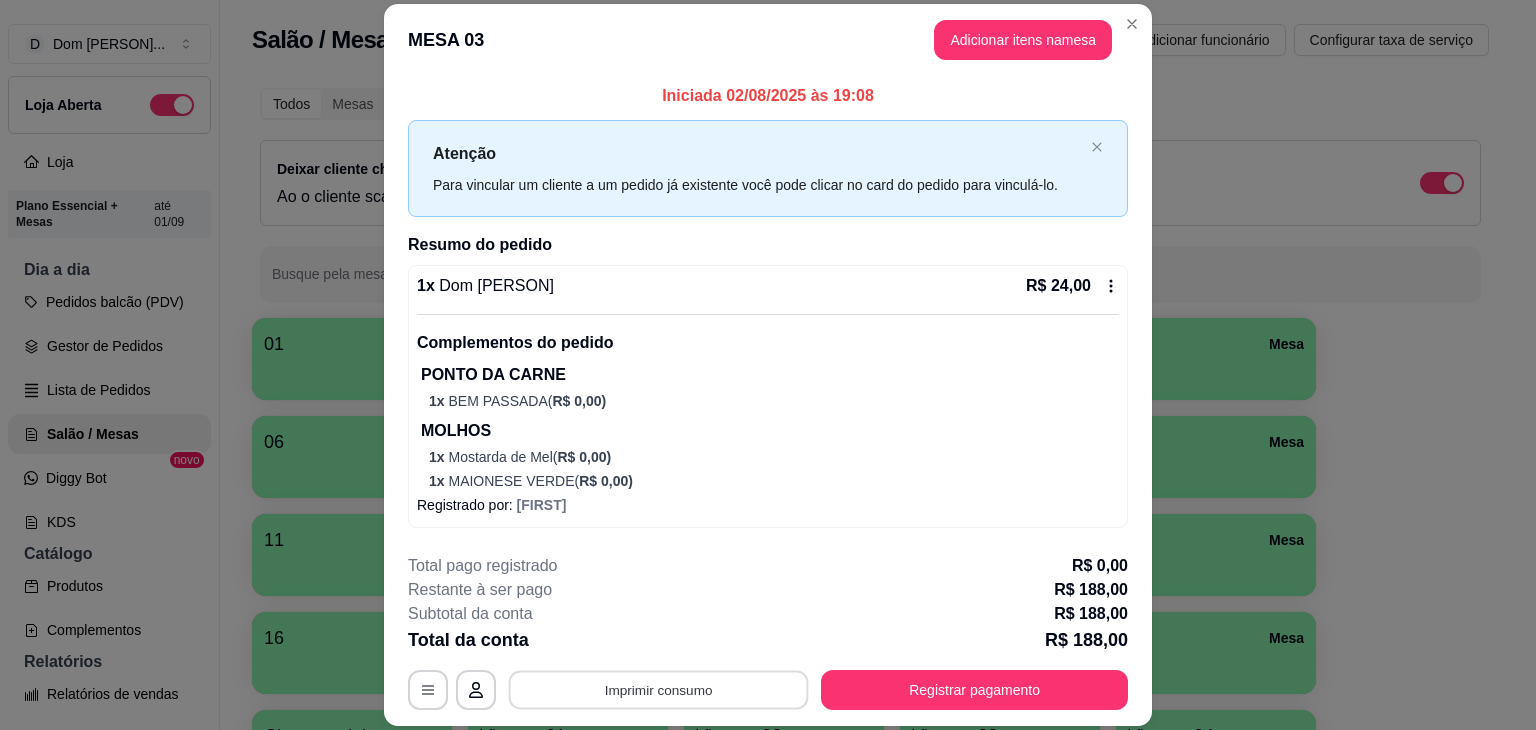 click on "Imprimir consumo" at bounding box center [659, 690] 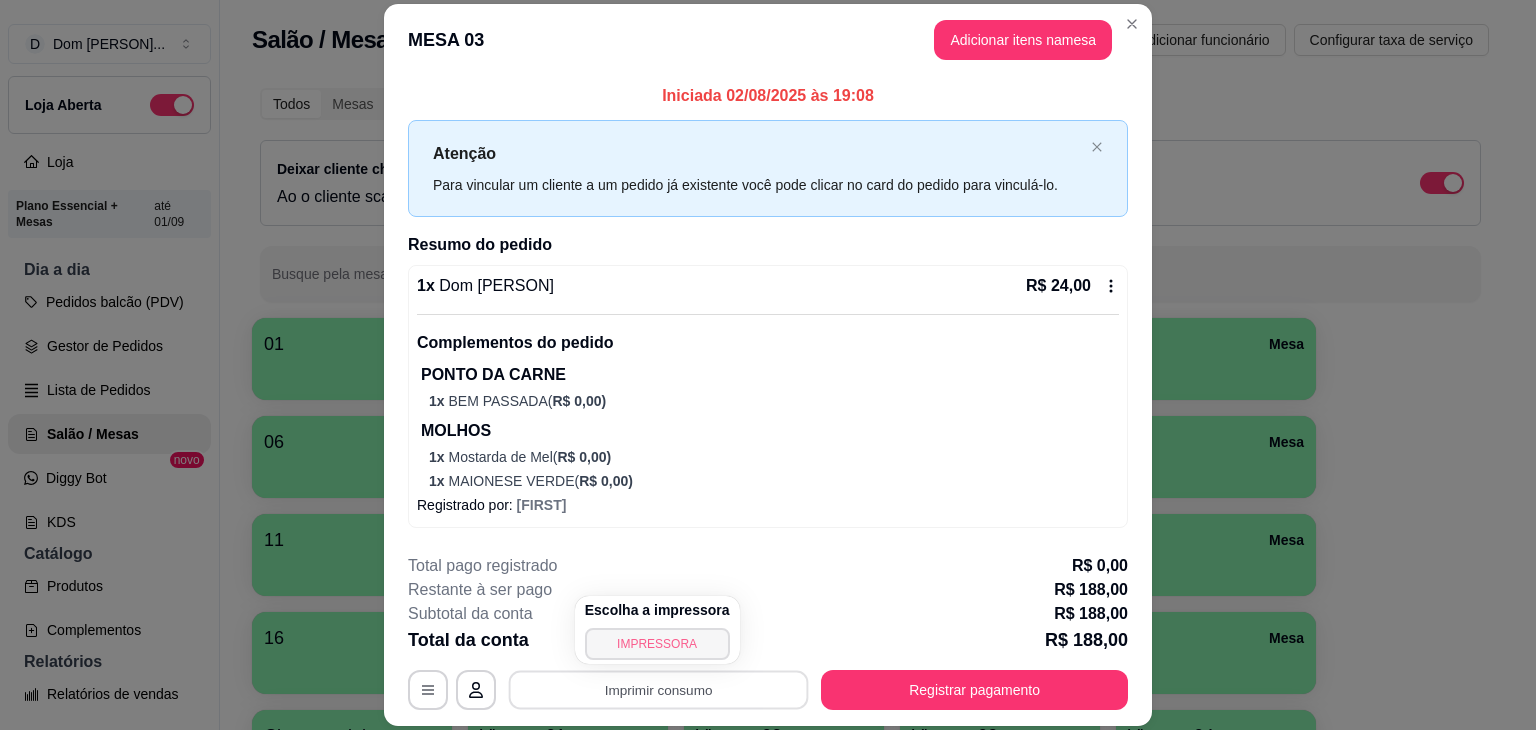 click on "IMPRESSORA" at bounding box center (657, 644) 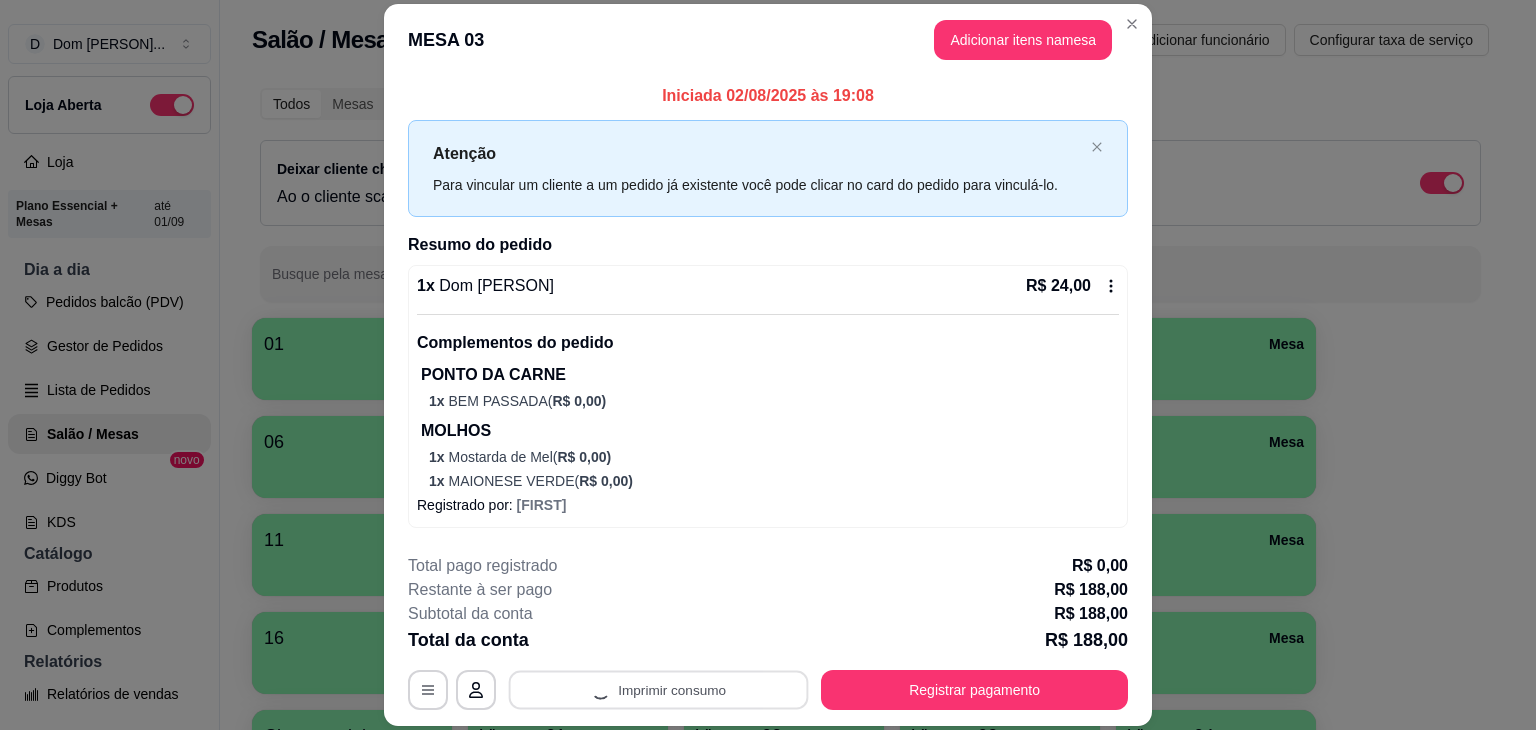 click on "MESA 03 Adicionar itens na mesa Iniciada [DATE] às [TIME] Atenção Para vincular um cliente a um pedido já existente você pode clicar no card do pedido para vinculá-lo. Resumo do pedido 1 x Dom [PERSON] R$ 24,00 Complementos do pedido PONTO DA CARNE 1 x BEM PASSADA ( R$ 0,00 ) MOLHOS 1 x Mostarda de Mel ( R$ 0,00 ) 1 x MAIONESE VERDE ( R$ 0,00 ) Registrado por: [FIRST] 1 x Dom [PERSON] R$ 39,00 Complementos do pedido PONTO DA CARNE 1 x AO PONTO ( R$ 0,00 ) MOLHOS 1 x Mostarda de Mel ( R$ 0,00 ) 1 x ROSÉ ( R$ 0,00 ) ADICIONAIS 1 x Costela desfiada 70G ( R$ 12,00 ) Registrado por: [FIRST] 1 x Dom [PERSON] R$ 32,00 Complementos do pedido PONTO DA CARNE 1 x AO PONTO ( R$ 0,00 ) MOLHOS 1 x MOSTARDA ( R$ 0,00 ) 1 x Ketchup ( R$ 0,00 ) ADICIONAIS 1 x Disco de Smash 65 G ( R$ 5,00 ) Registrado por: [FIRST] 1 x Onion Rings P (10 unidades) R$ 15,00 Registrado por: [FIRST] 1 x Guaraná Antarctica Zero 350 ml R$ 6,00 Observações: 2 copos com gelo e limão" at bounding box center (768, 365) 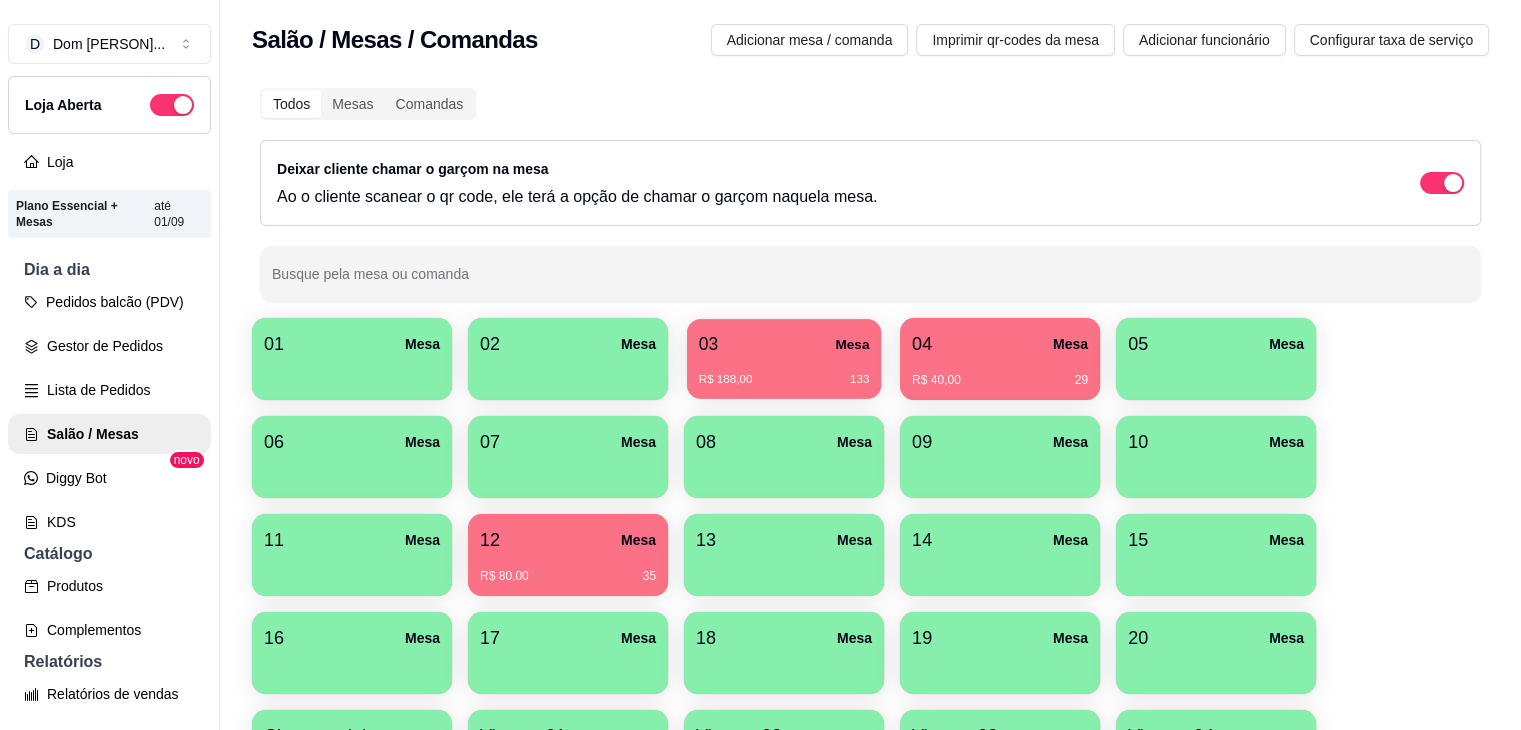click on "R$ 188,00 133" at bounding box center [784, 372] 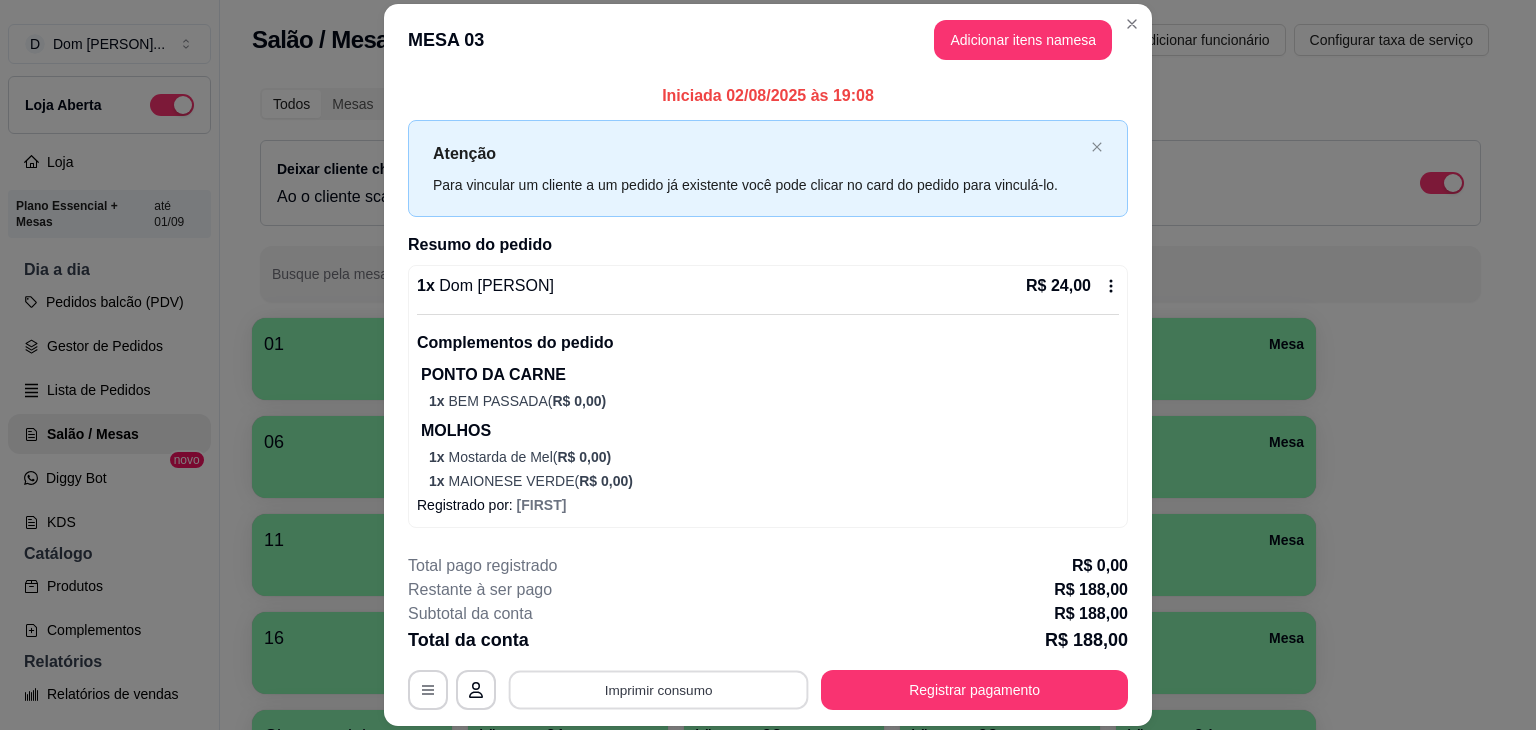 click on "Imprimir consumo" at bounding box center (659, 690) 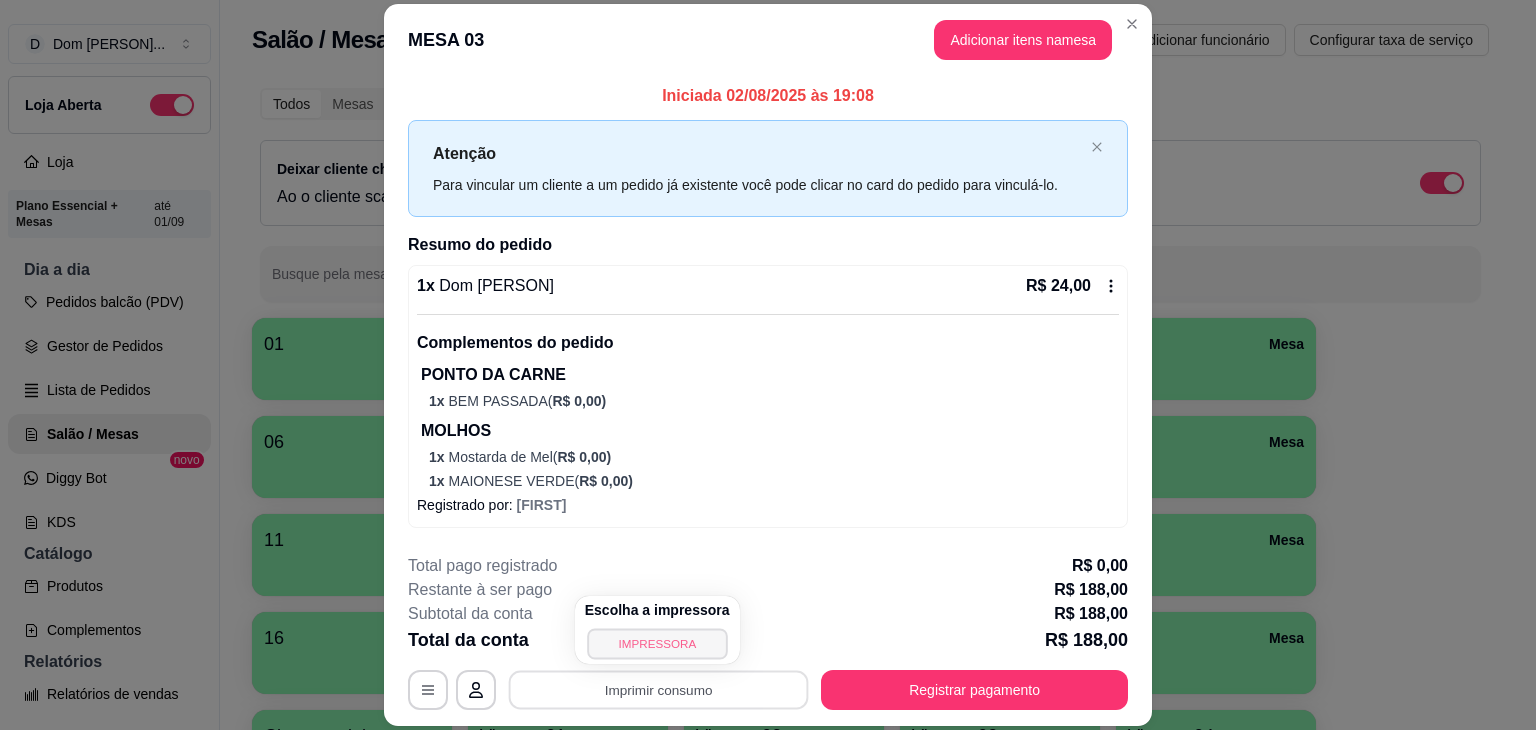 click on "IMPRESSORA" at bounding box center (657, 643) 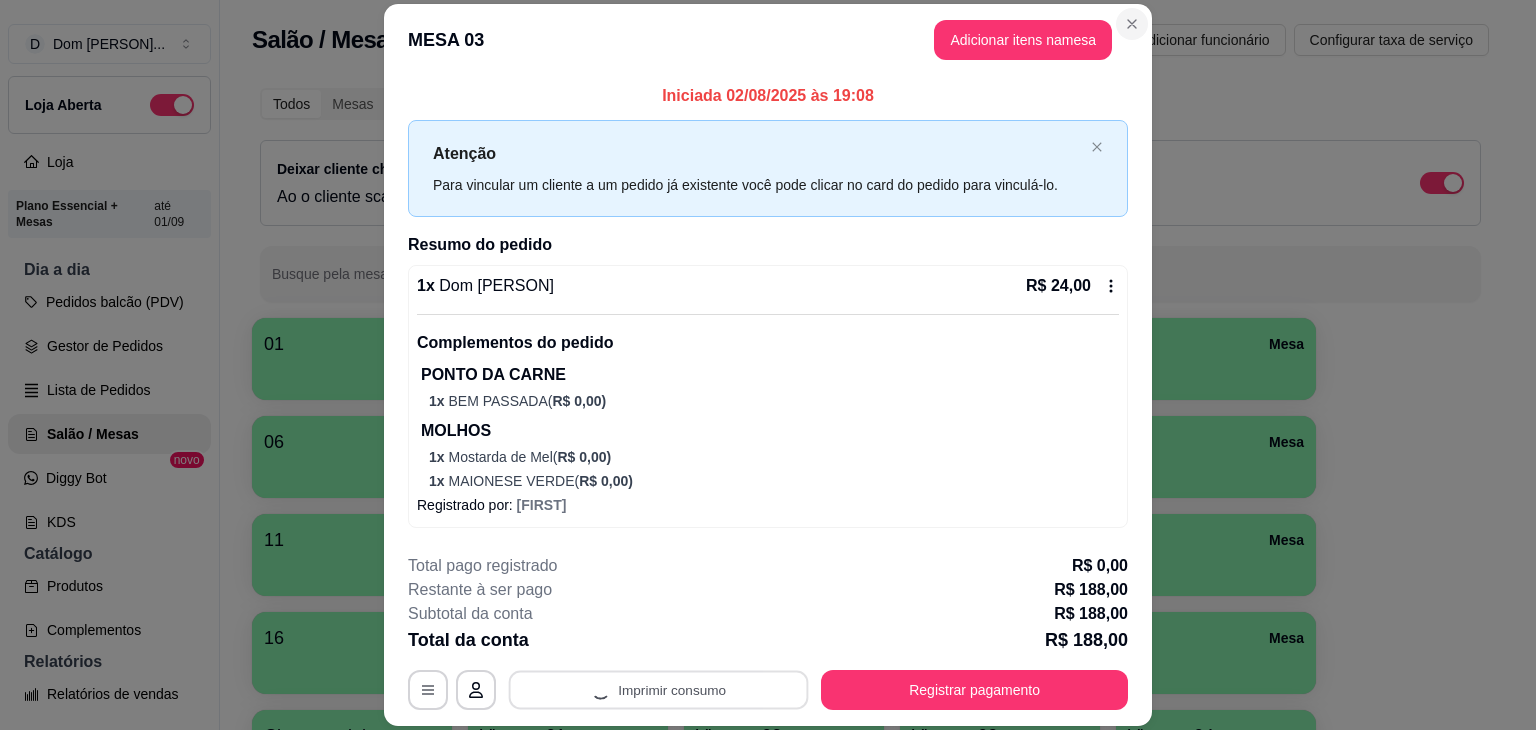 click 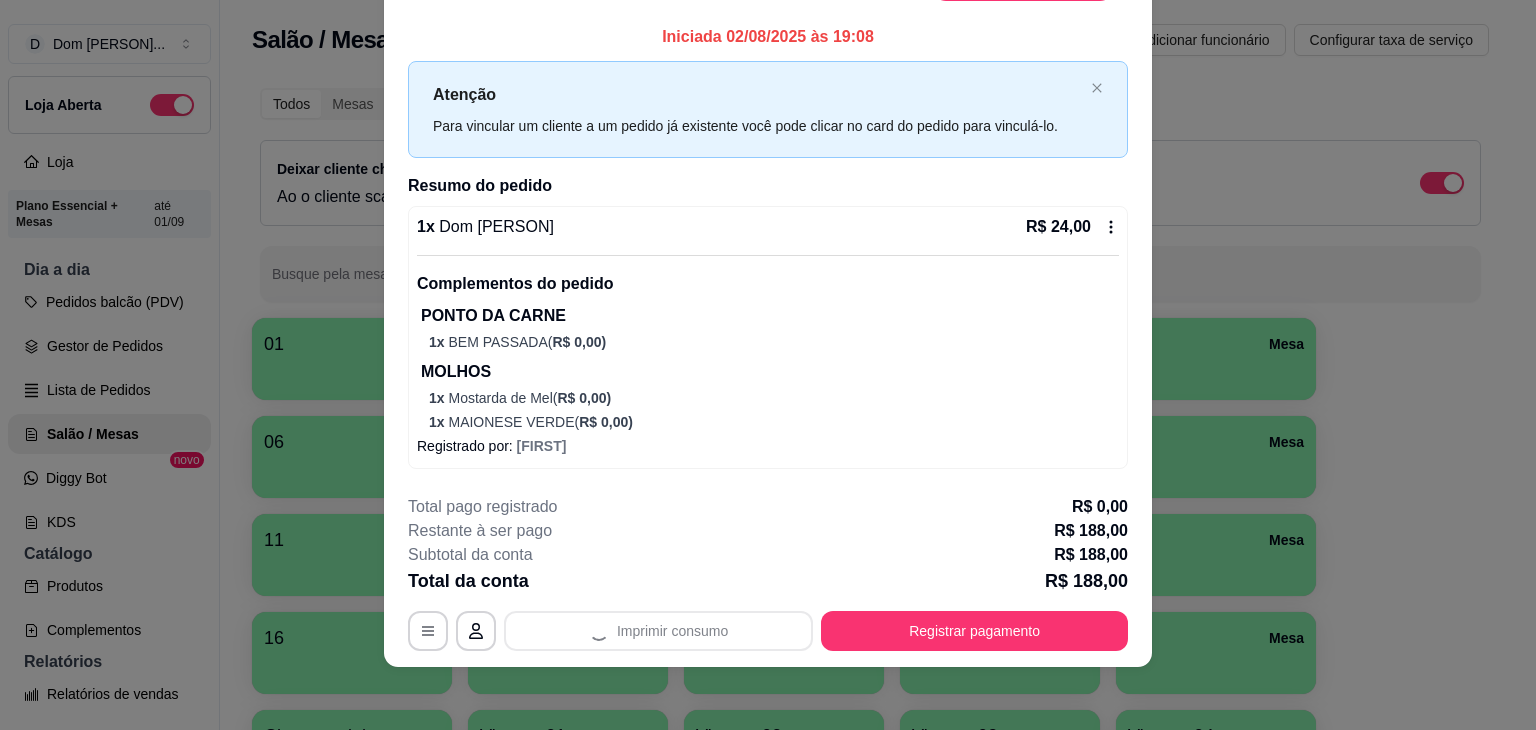 scroll, scrollTop: 60, scrollLeft: 0, axis: vertical 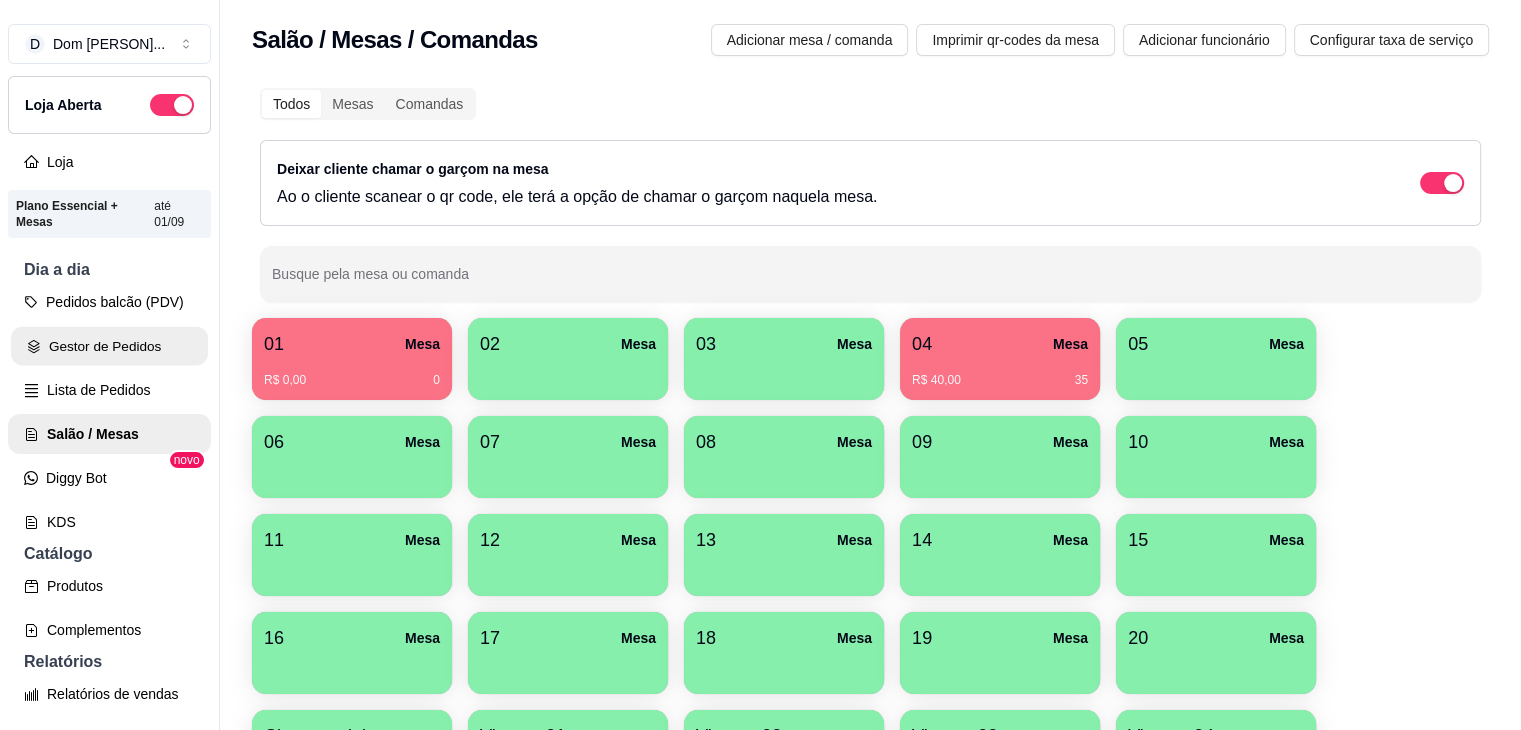 click on "Gestor de Pedidos" at bounding box center (109, 346) 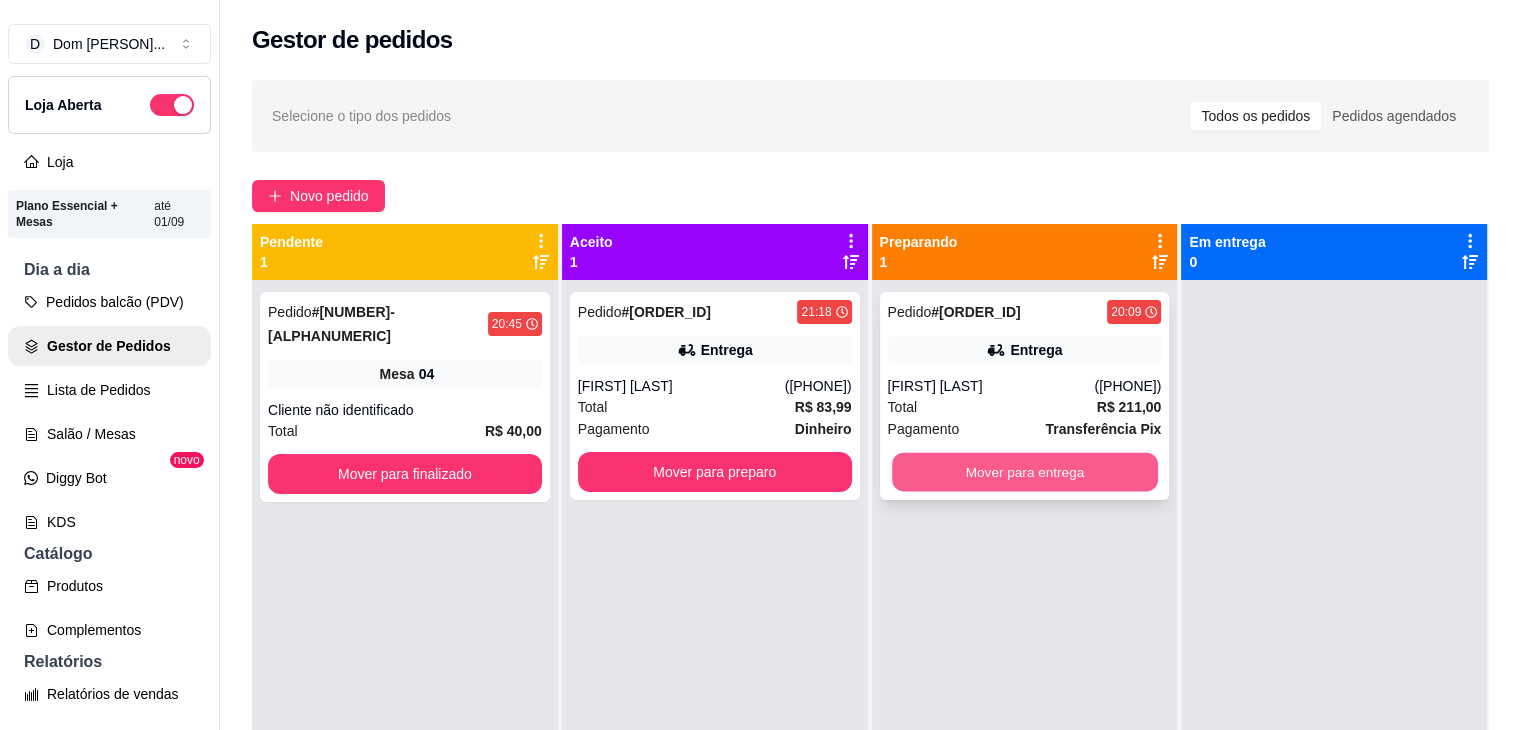 click on "Mover para entrega" at bounding box center [1025, 472] 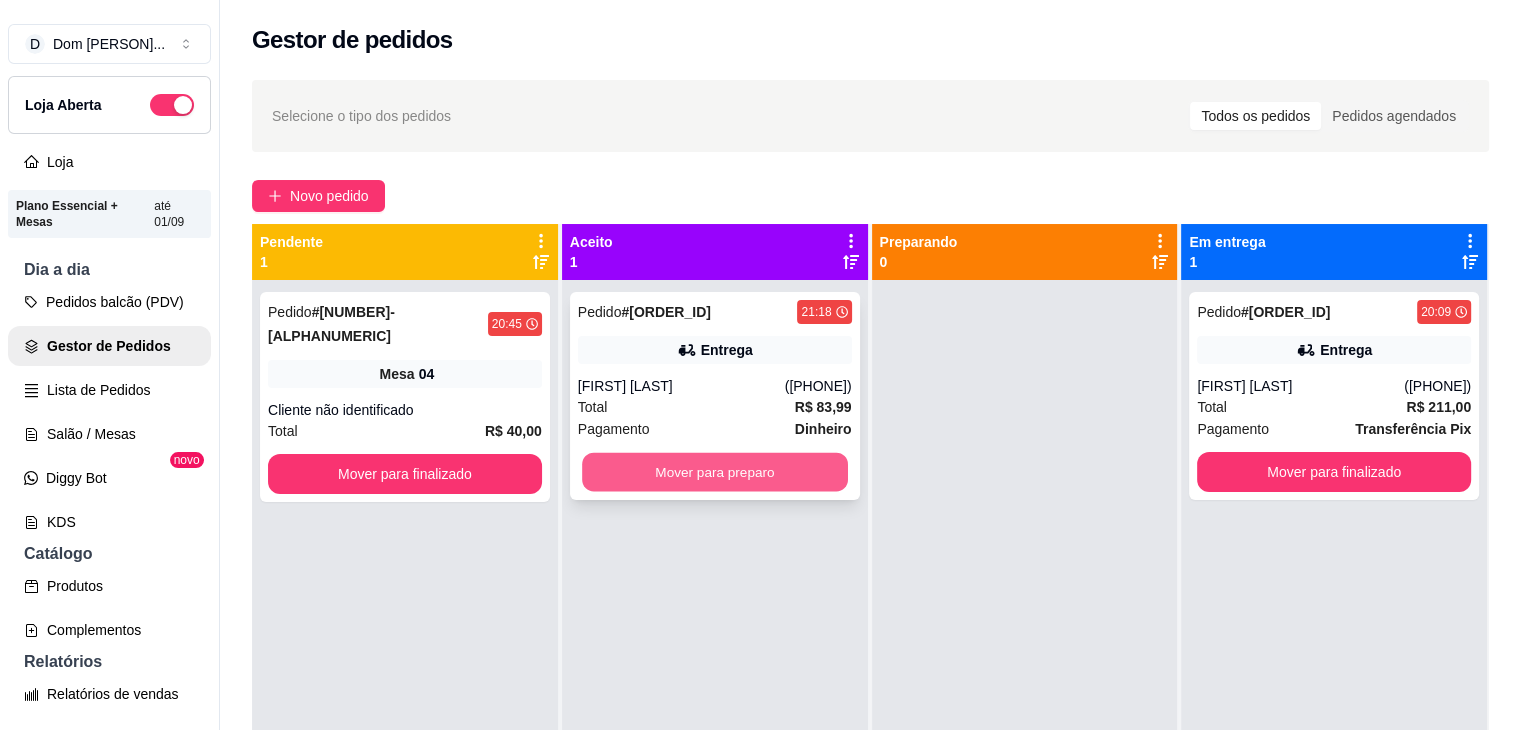 click on "Mover para preparo" at bounding box center (715, 472) 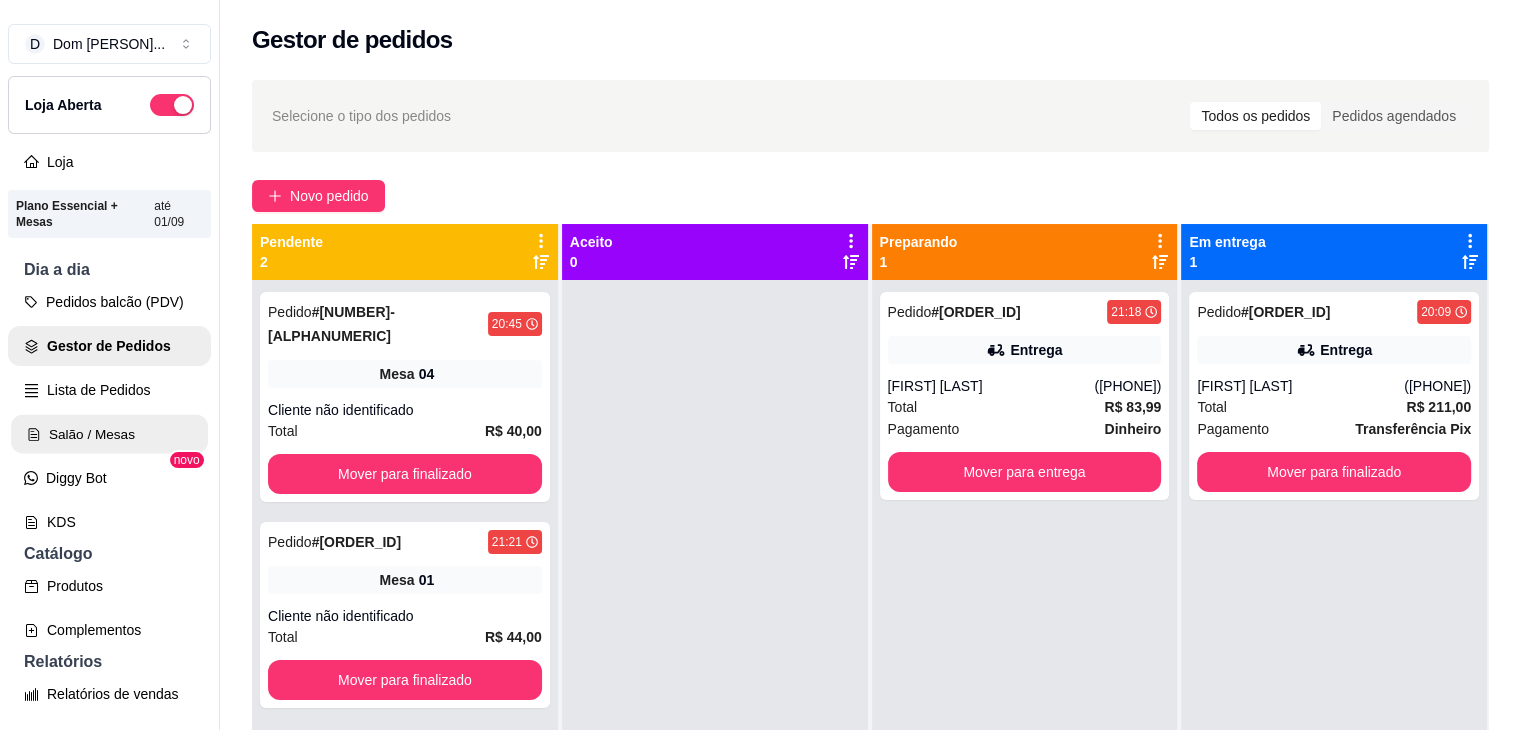 click on "Salão / Mesas" at bounding box center [109, 434] 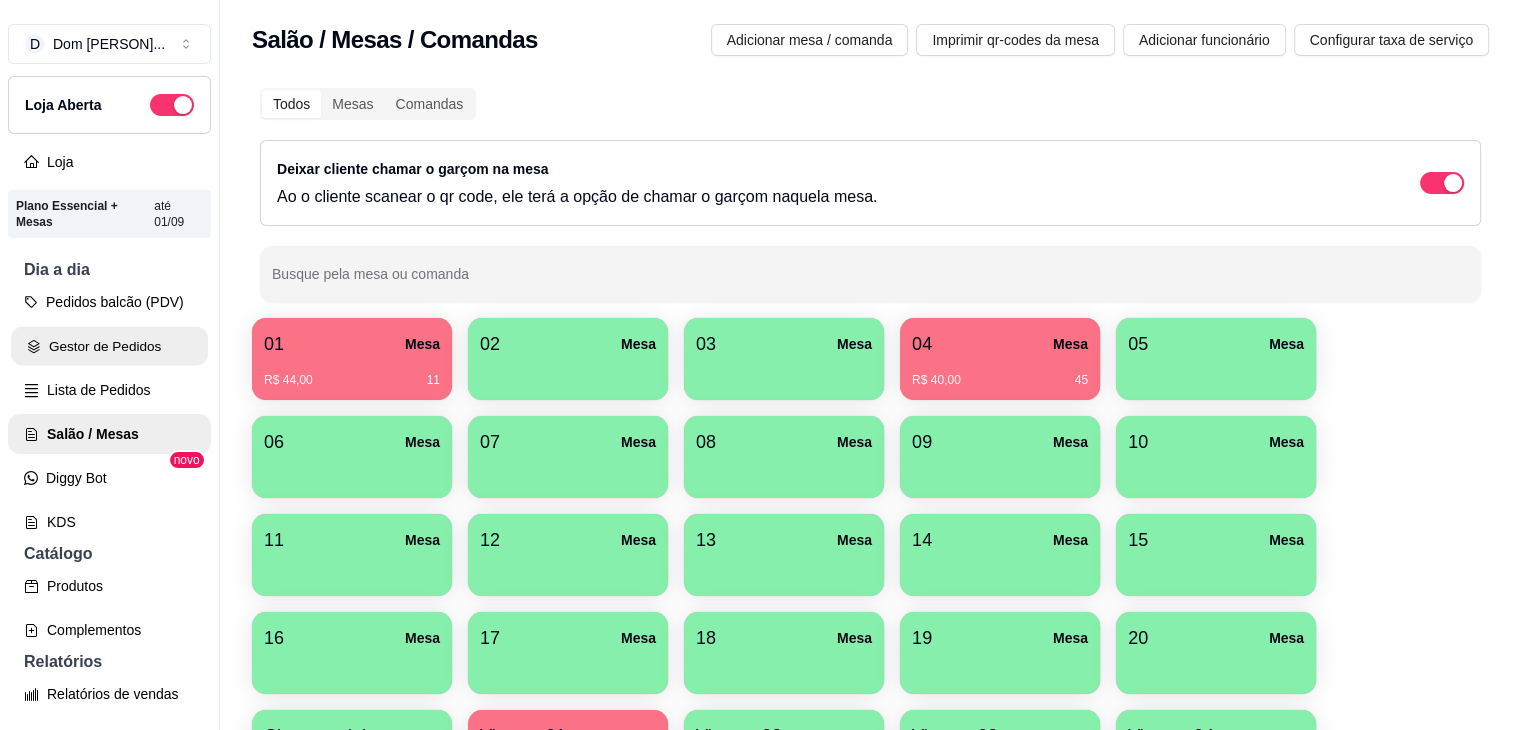 click on "Gestor de Pedidos" at bounding box center [109, 346] 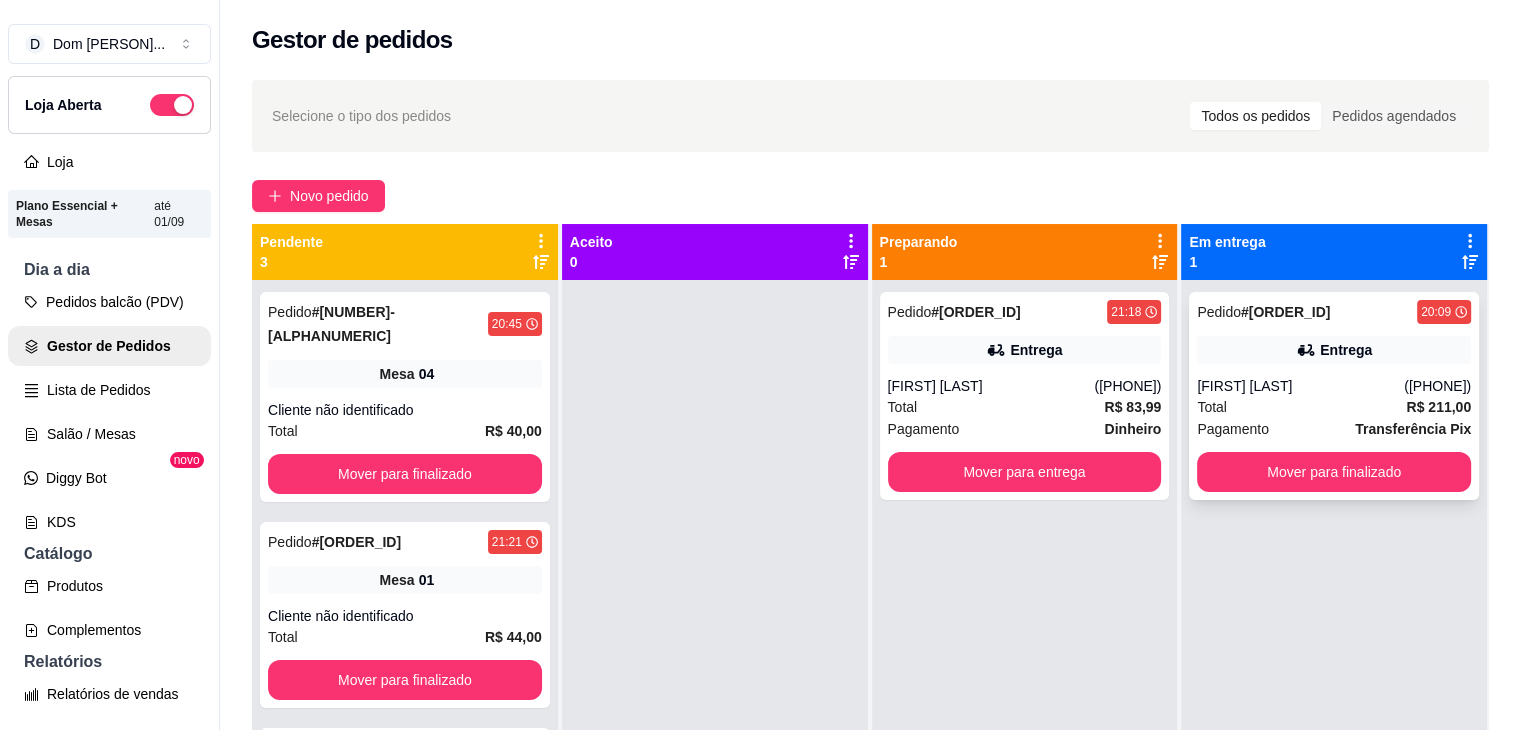 click on "Total R$ 211,00" at bounding box center (1334, 407) 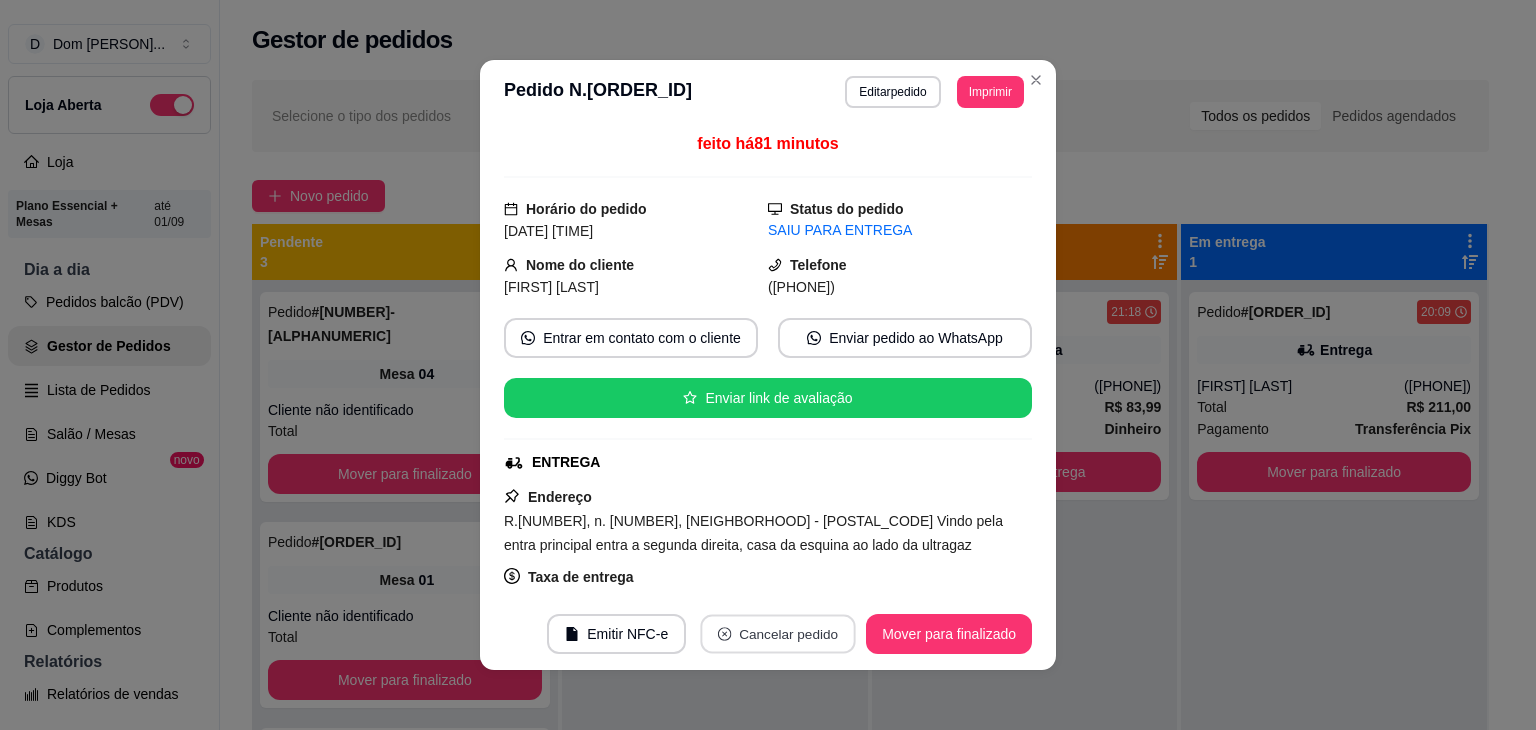 click on "Cancelar pedido" at bounding box center (778, 634) 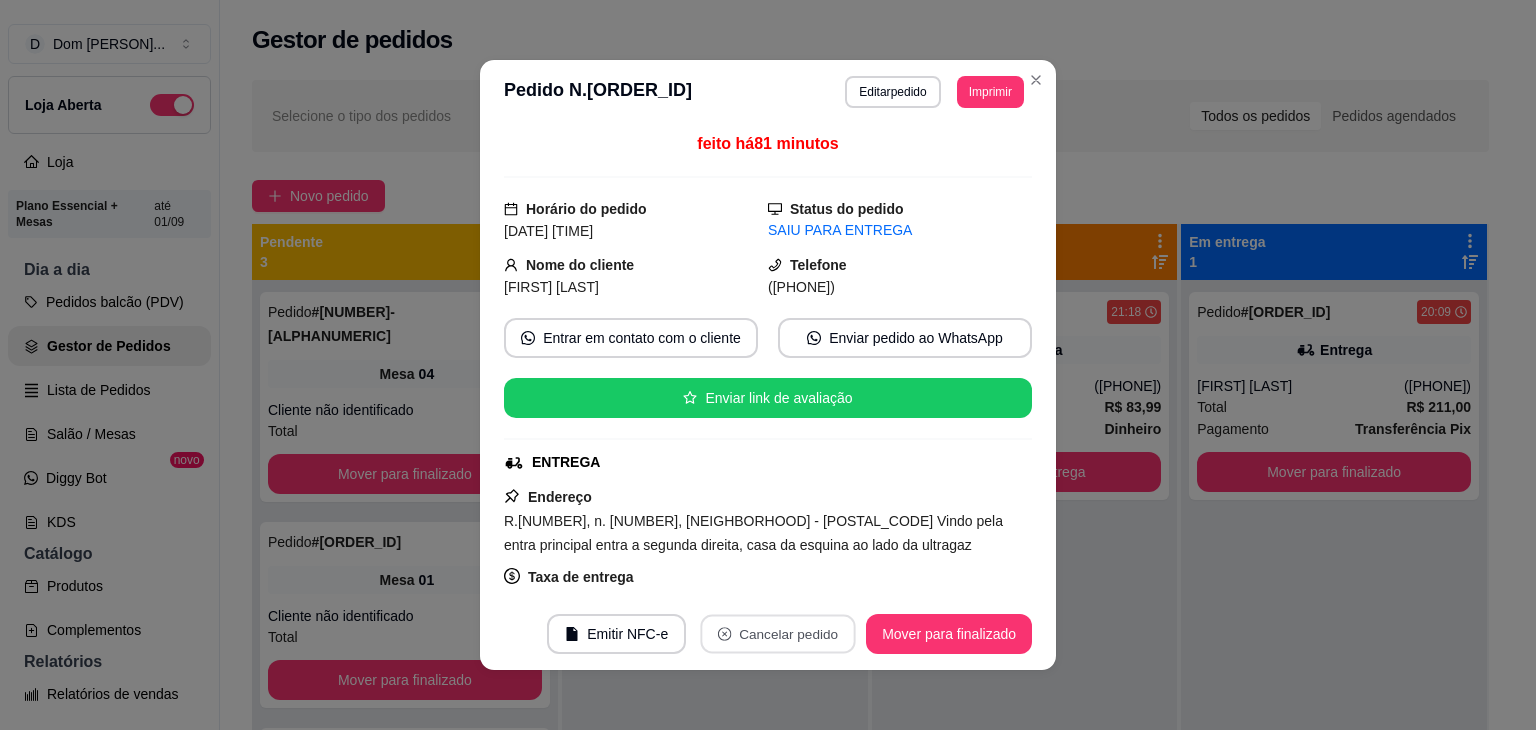 click on "não" at bounding box center [736, 584] 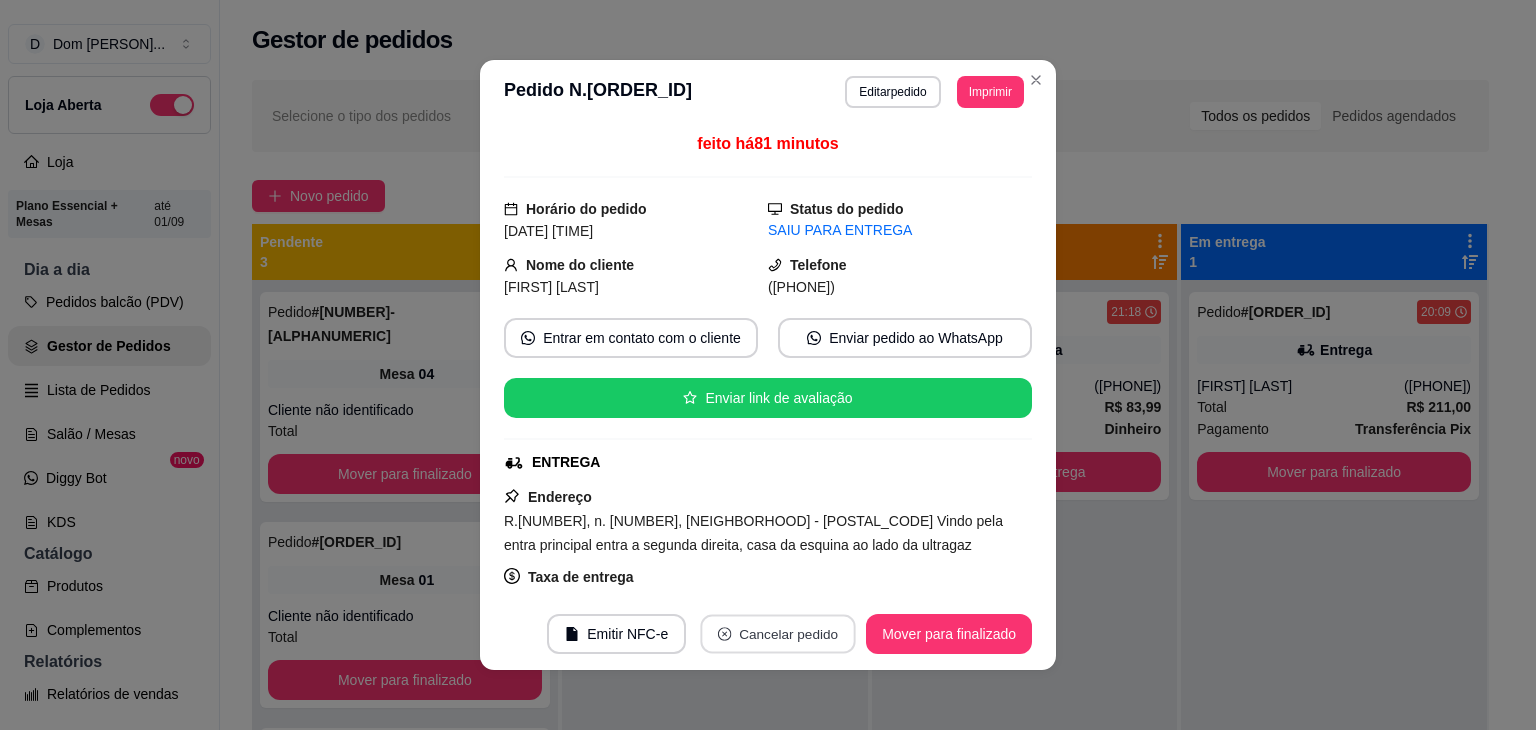click on "Cancelar pedido" at bounding box center (778, 634) 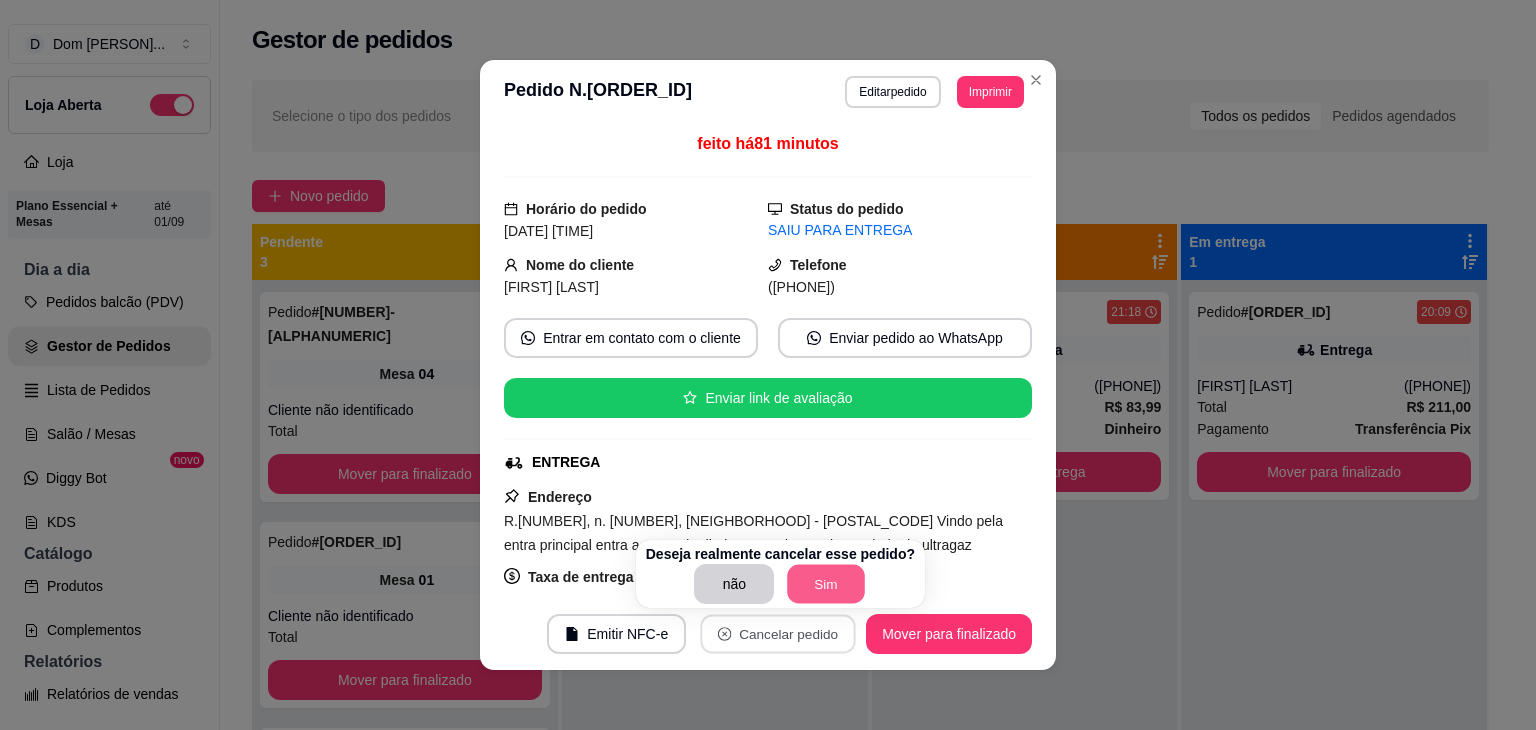click on "Sim" at bounding box center (827, 584) 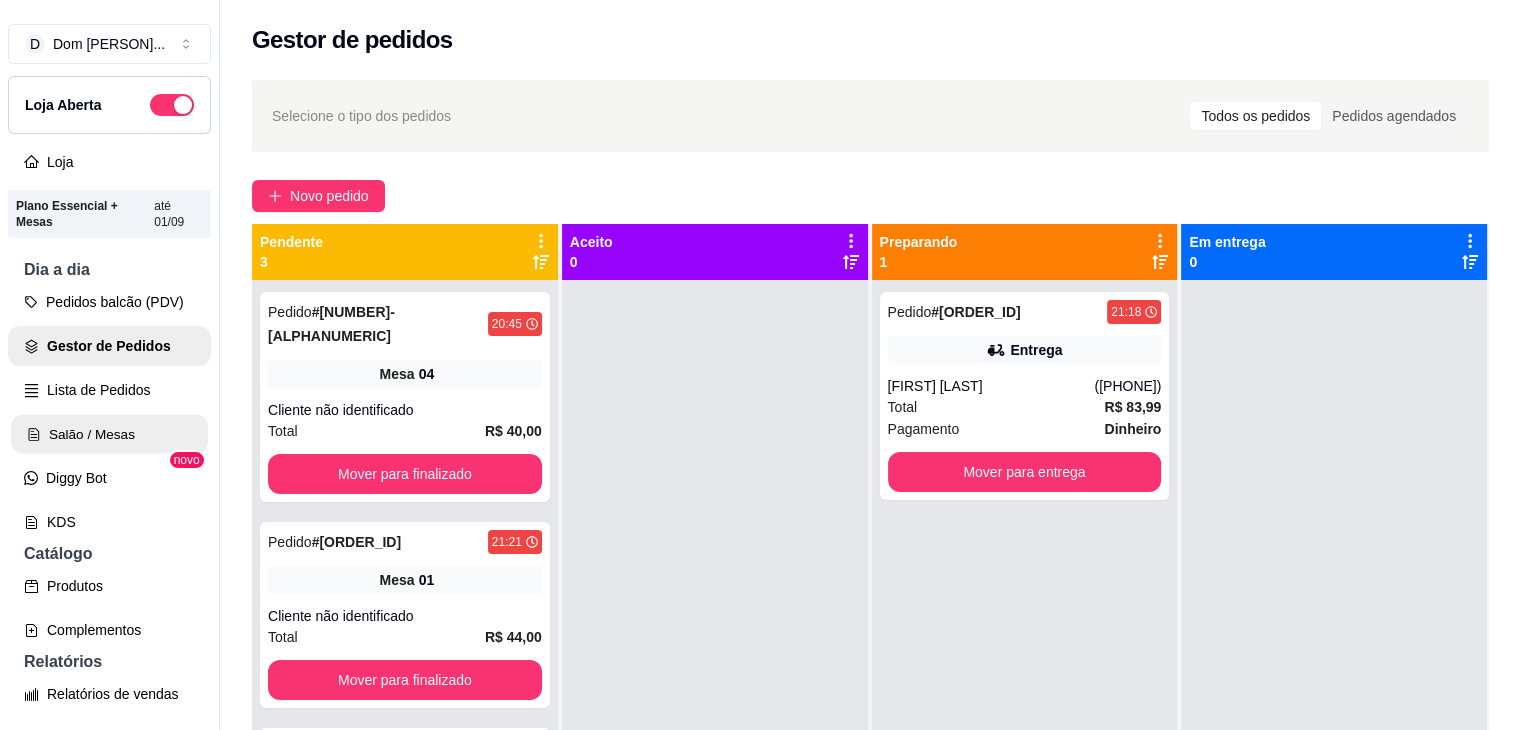 click on "Salão / Mesas" at bounding box center [109, 434] 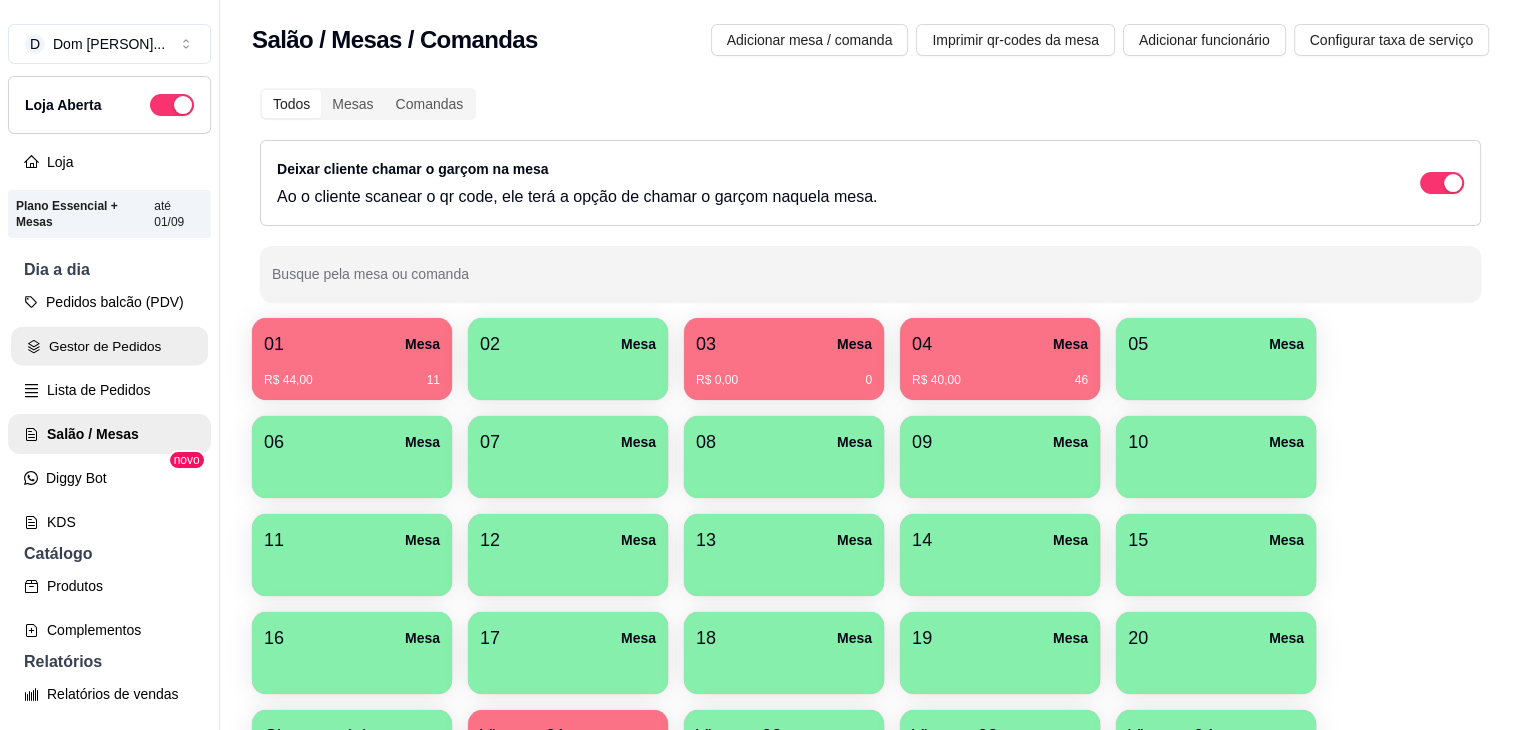 click on "Gestor de Pedidos" at bounding box center [109, 346] 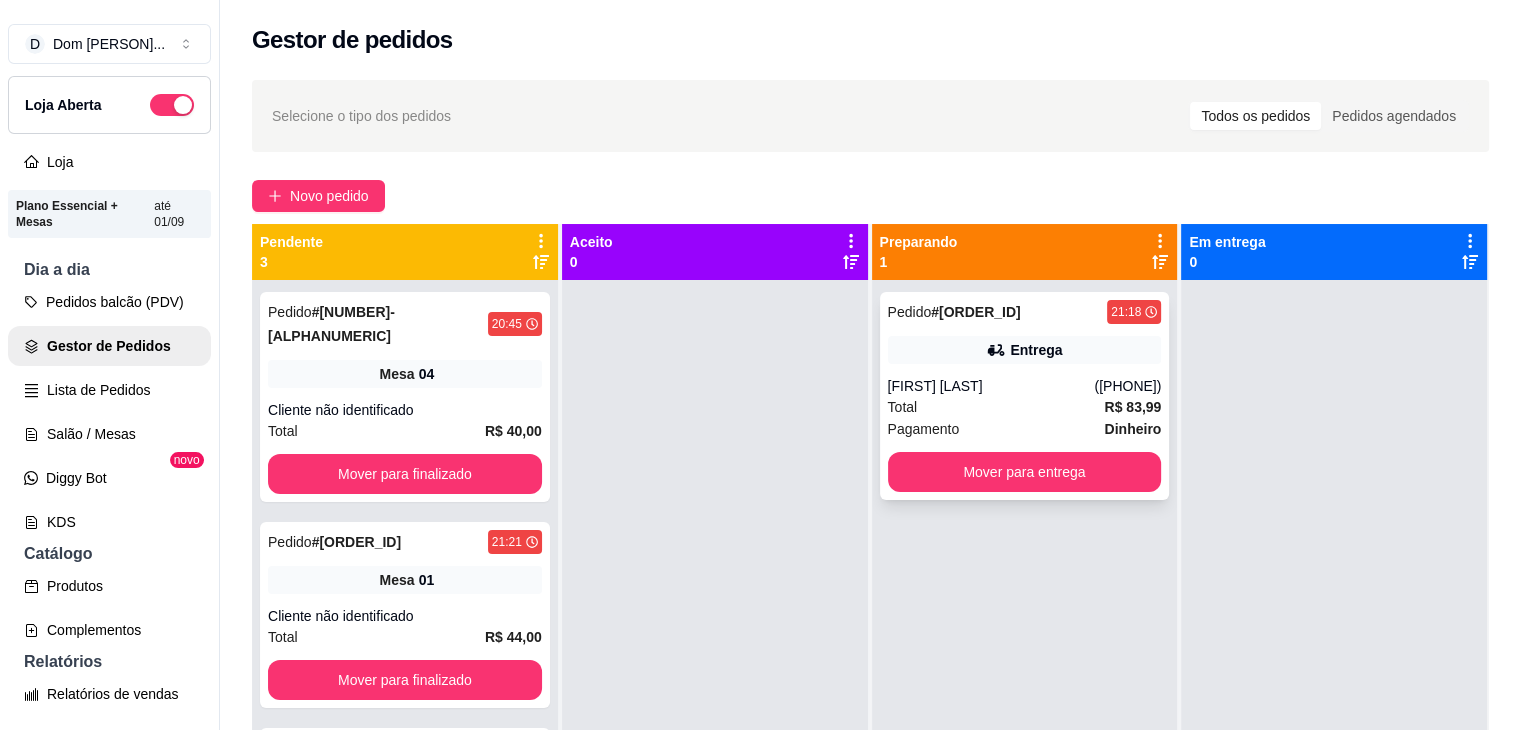 click on "# [ORDER_ID]" at bounding box center (975, 312) 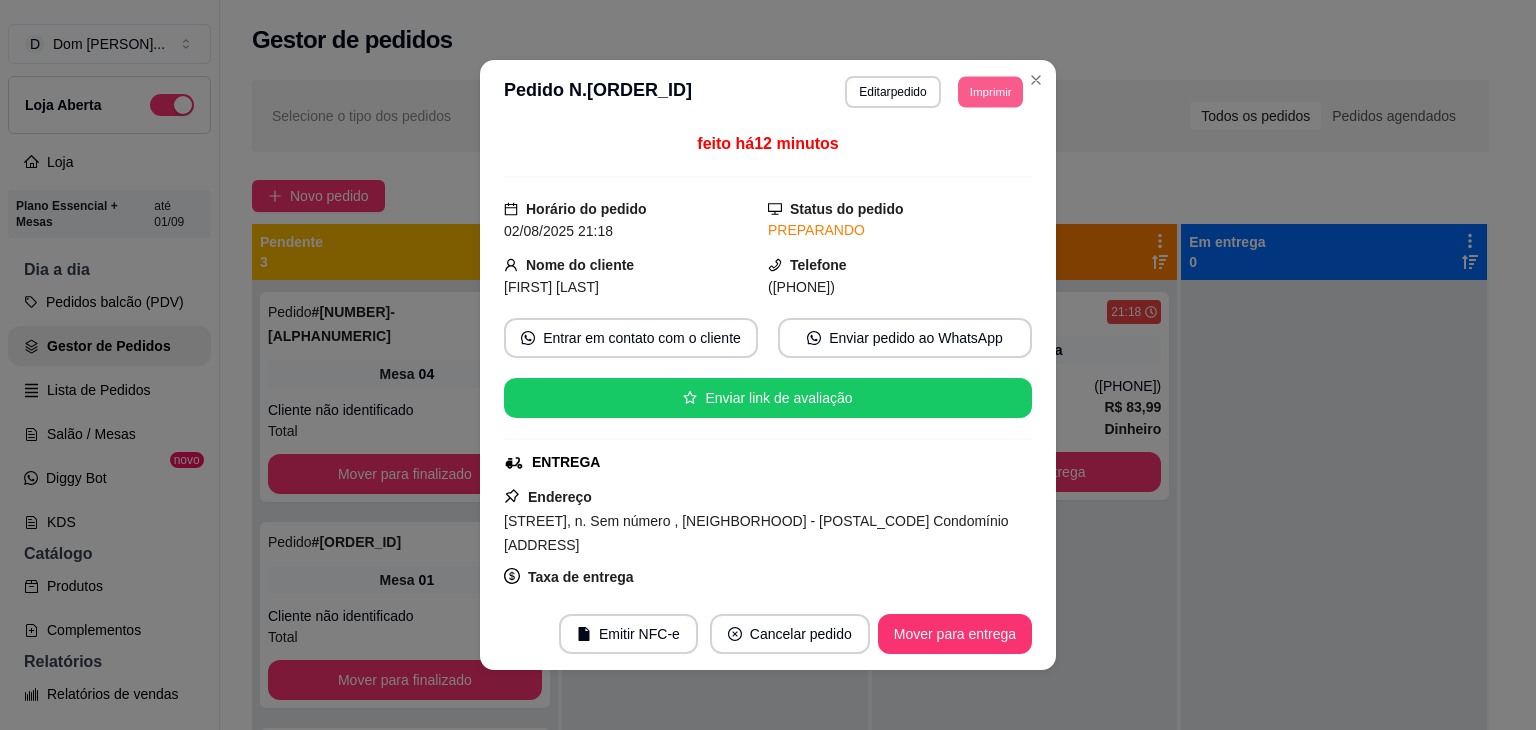 click on "Imprimir" at bounding box center [990, 91] 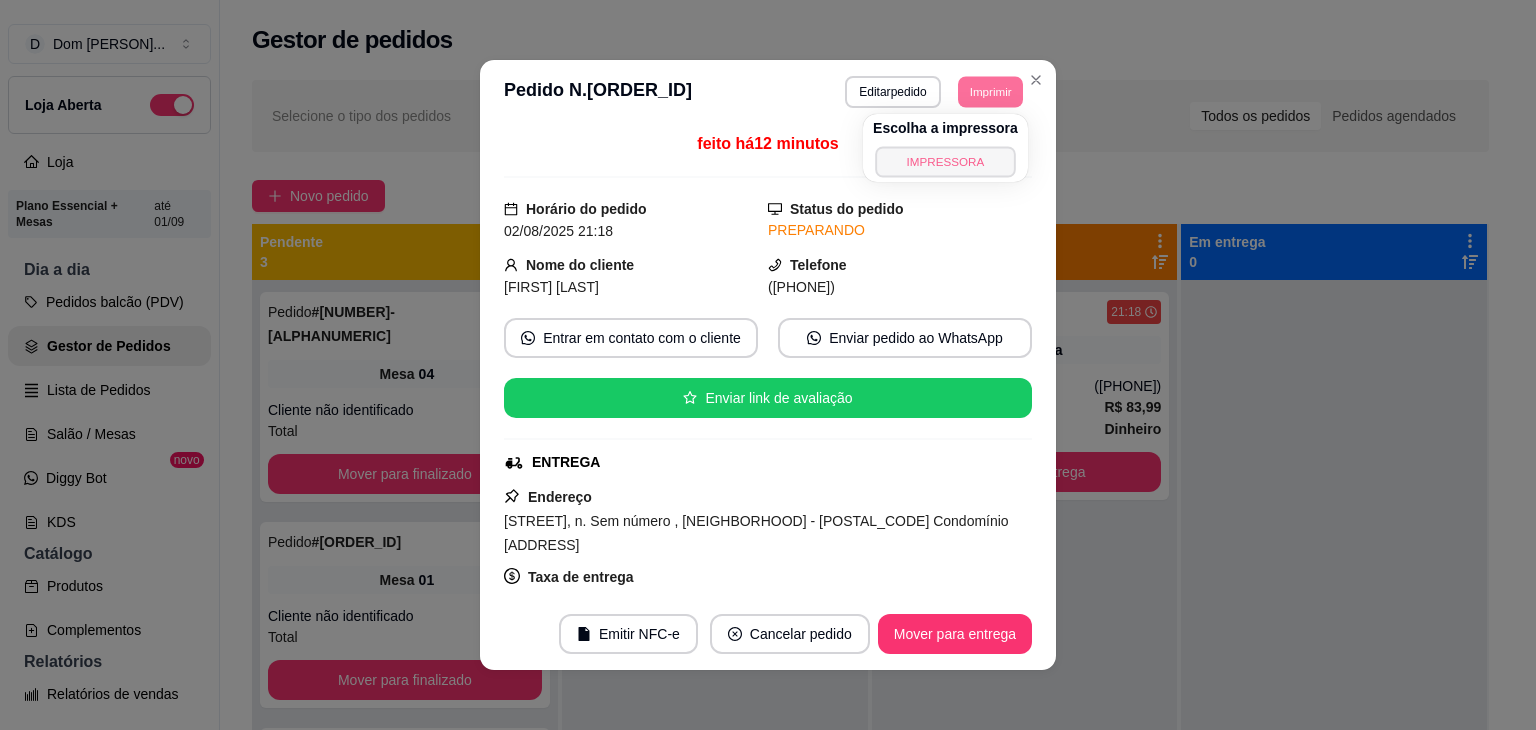 click on "IMPRESSORA" at bounding box center (945, 161) 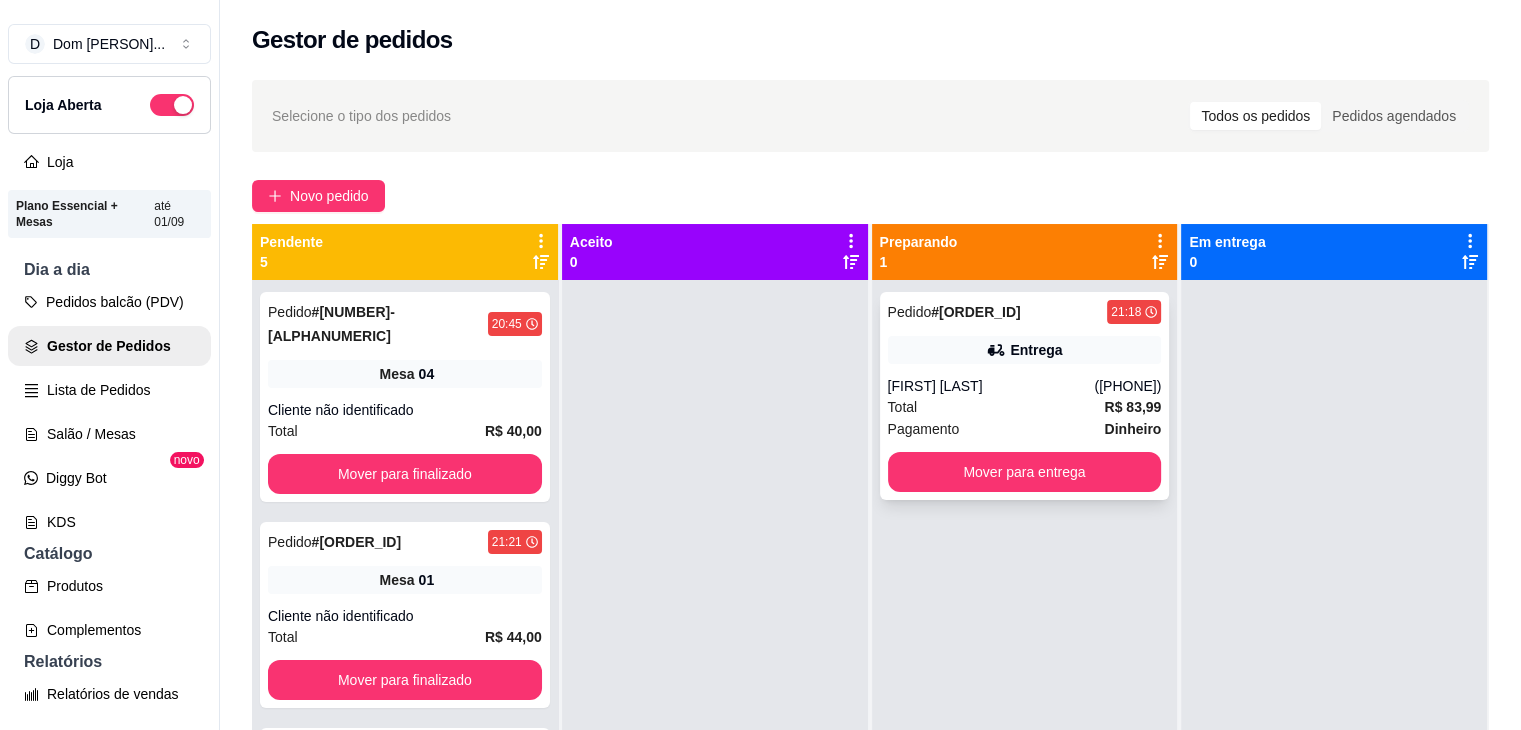 click on "Total R$ 83,99" at bounding box center (1025, 407) 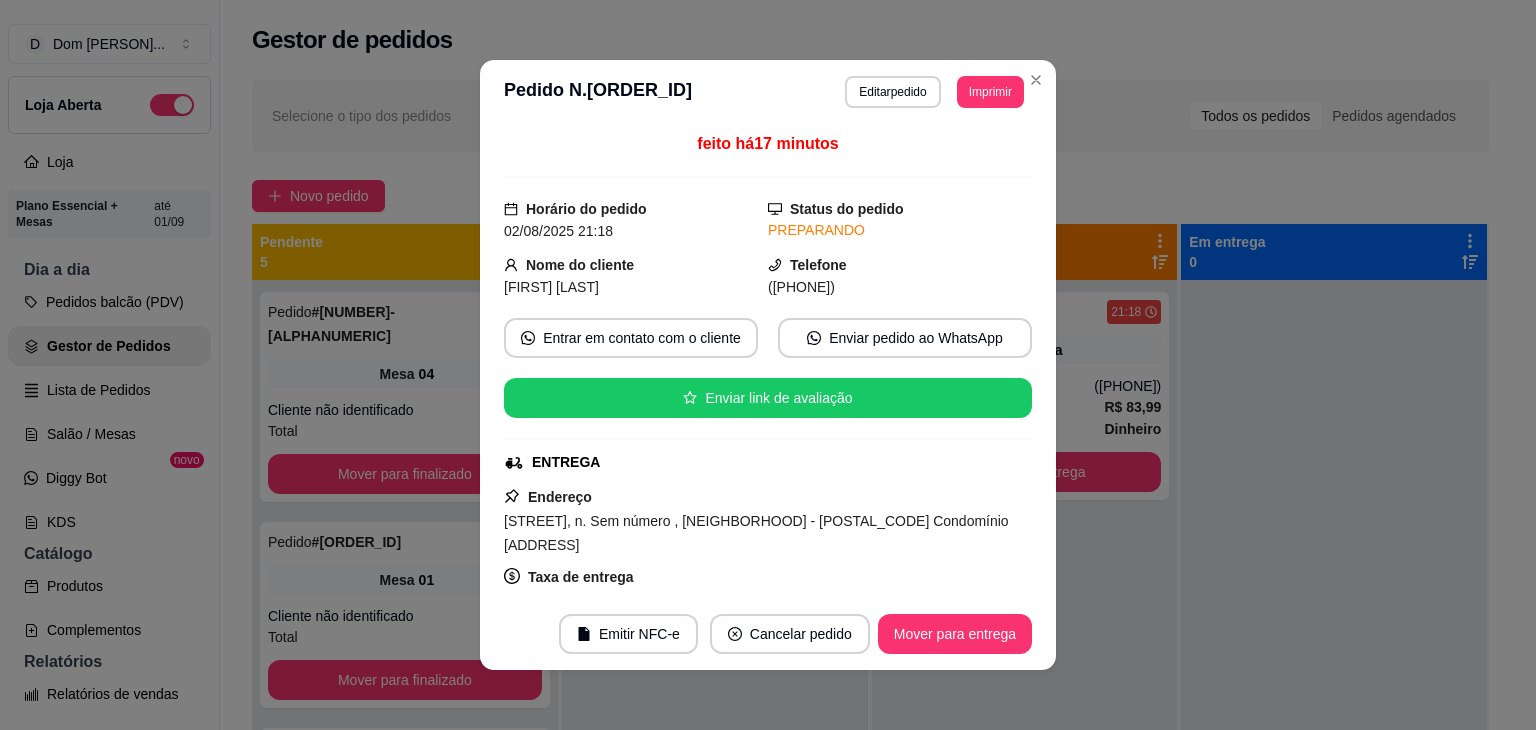 scroll, scrollTop: 486, scrollLeft: 0, axis: vertical 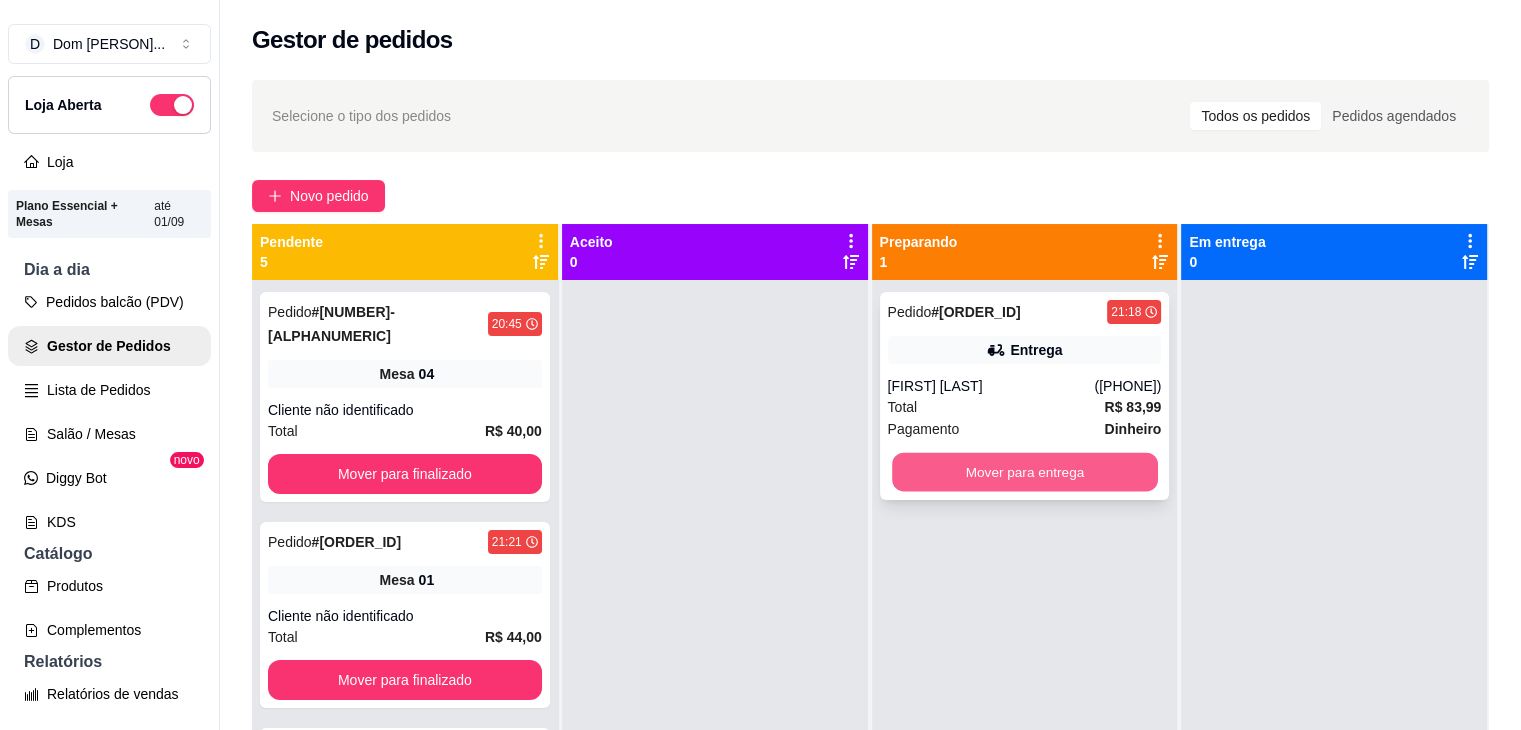 click on "Mover para entrega" at bounding box center (1025, 472) 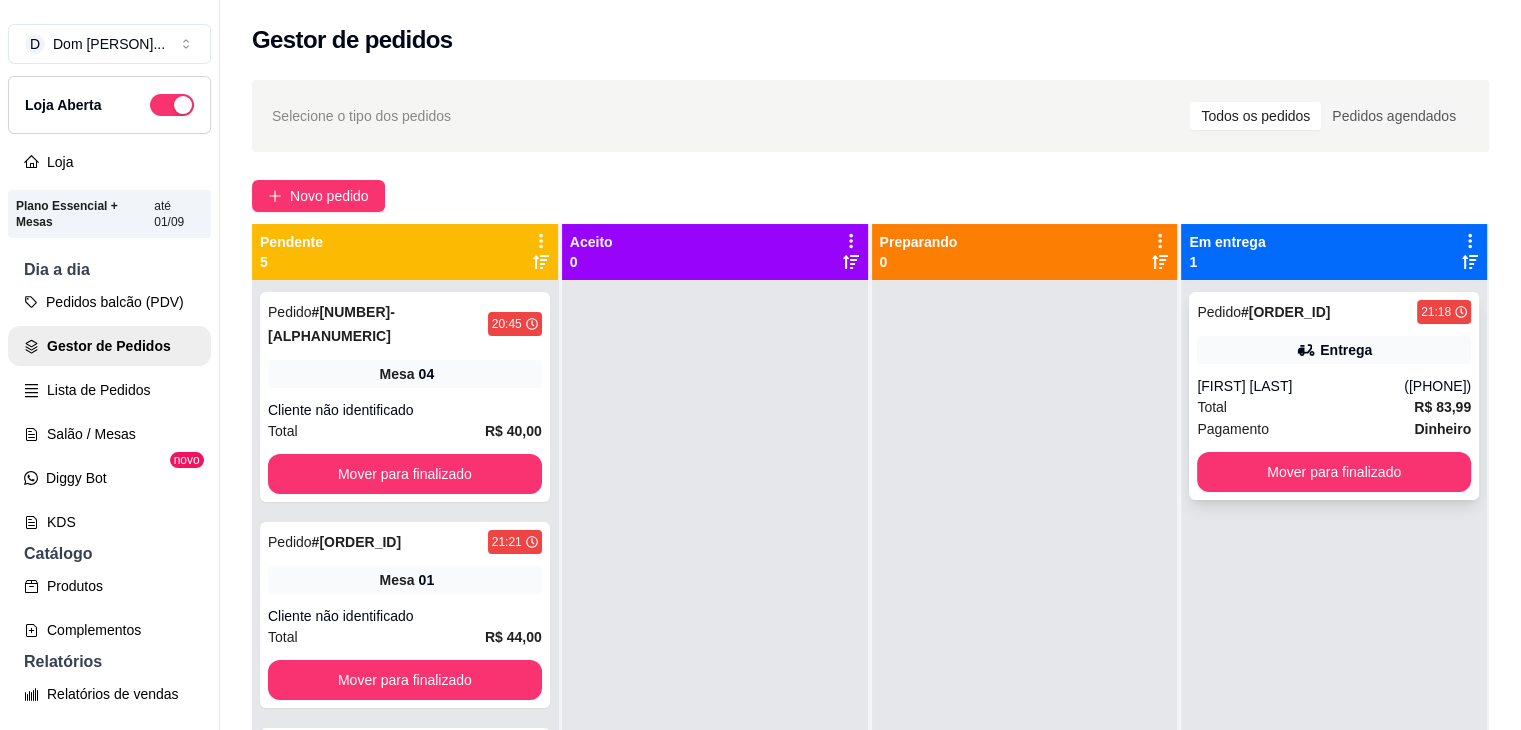 click on "[FIRST] [LAST]" at bounding box center (1300, 386) 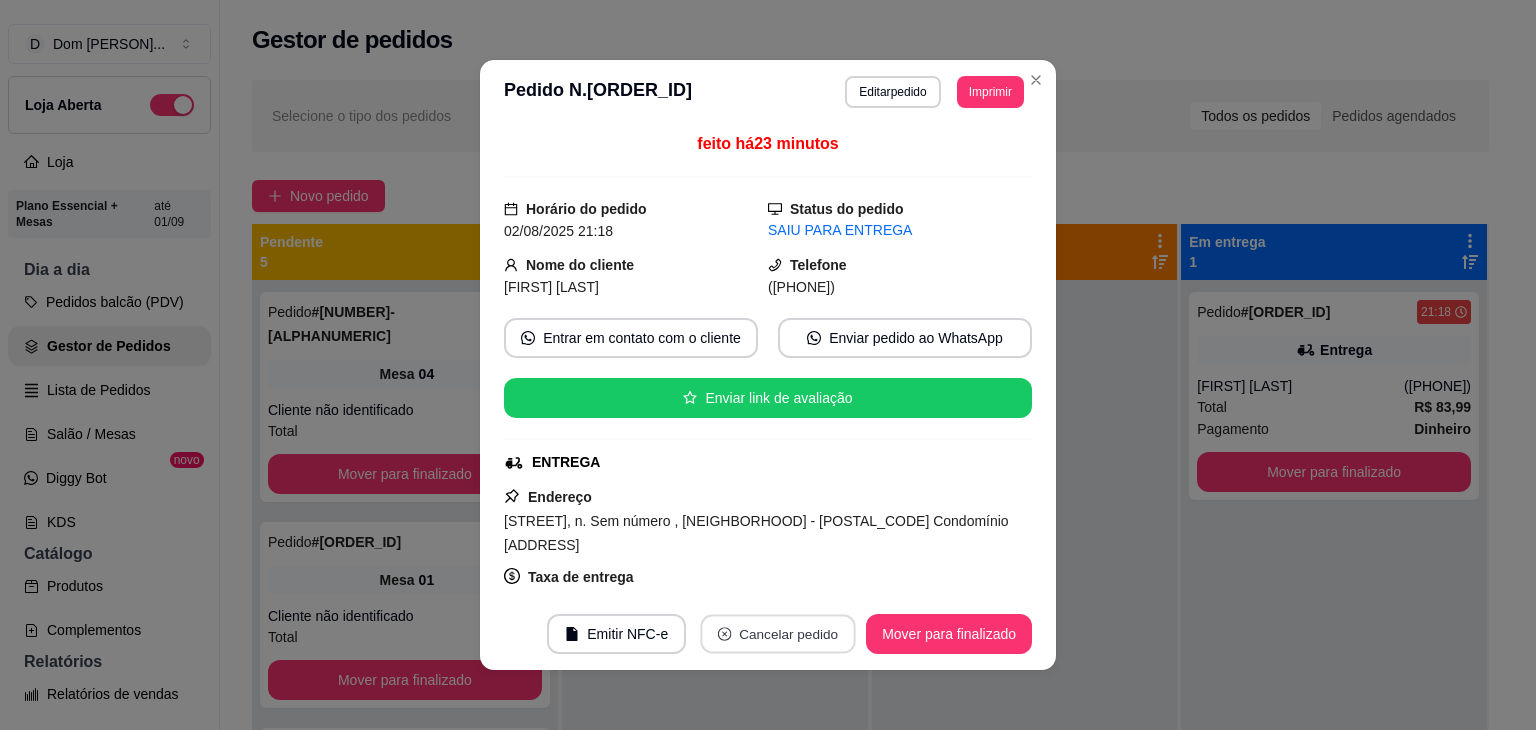 click 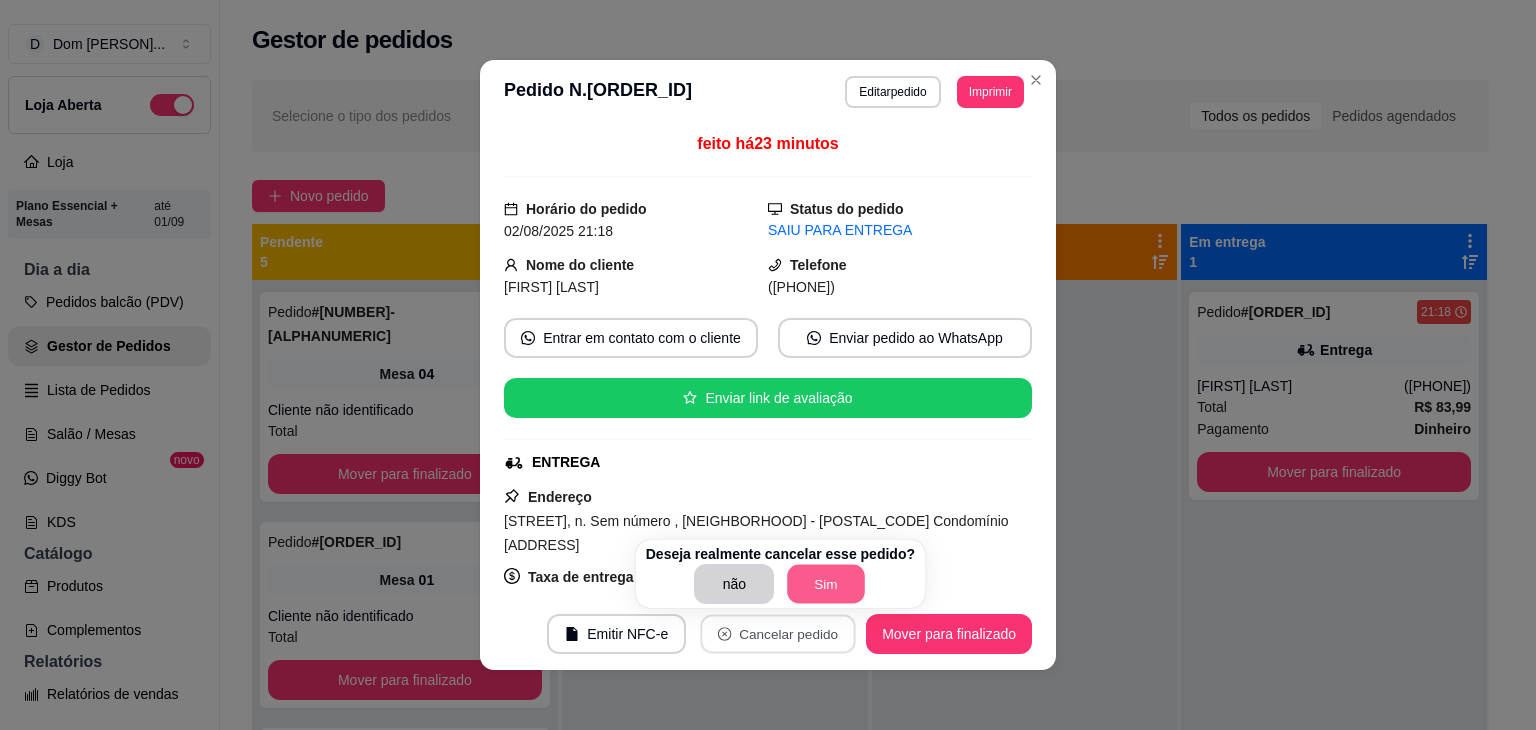 click on "Sim" at bounding box center (827, 584) 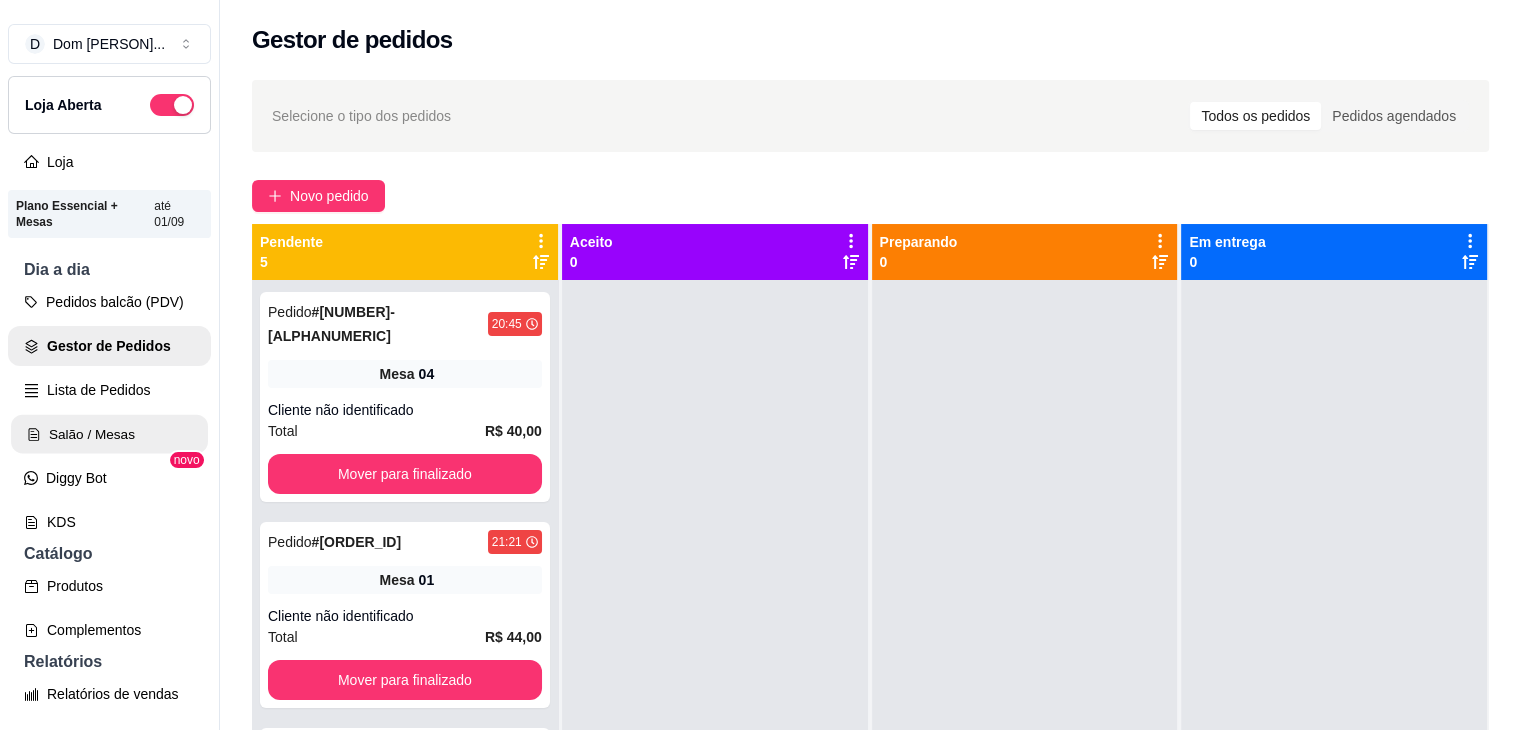 click on "Salão / Mesas" at bounding box center [109, 434] 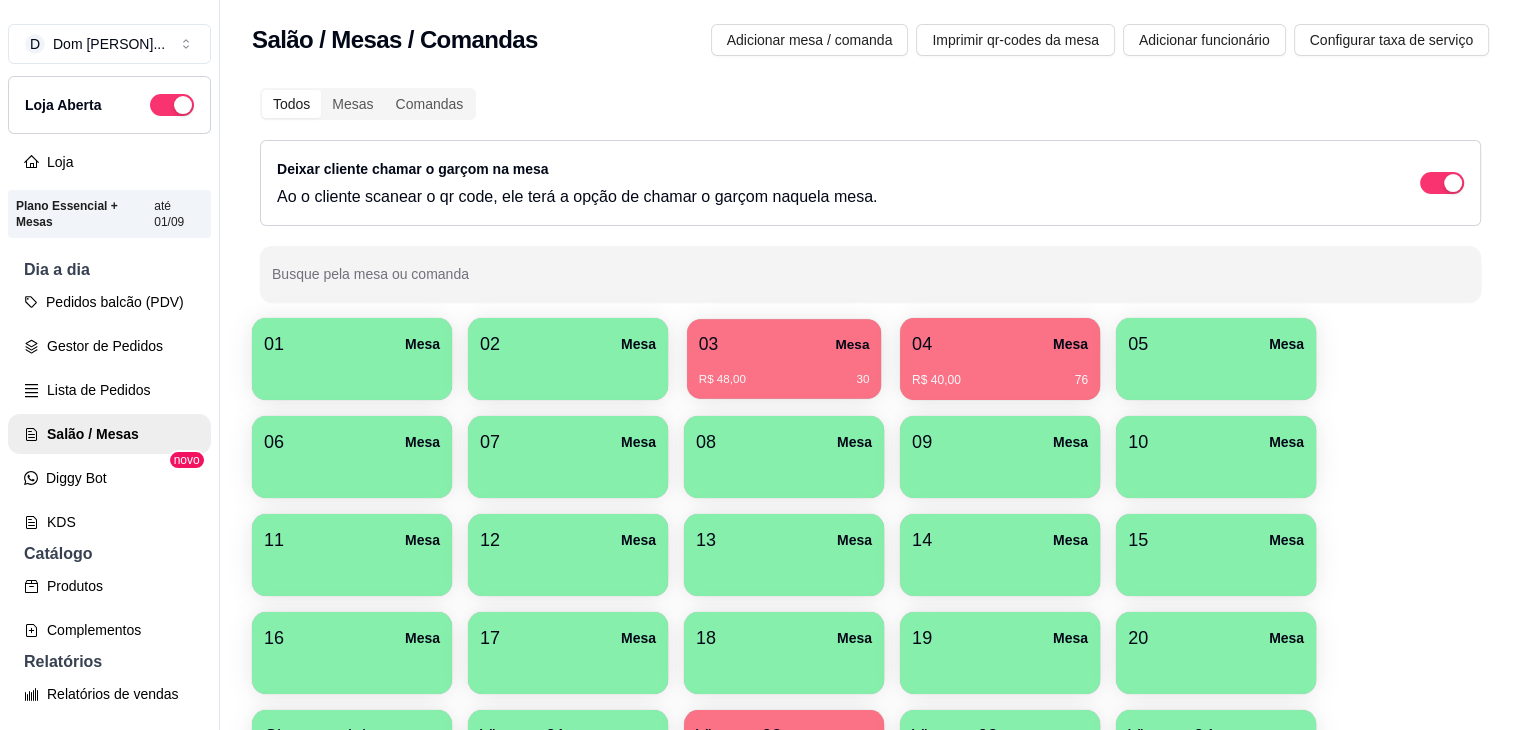 click on "R$ 48,00 30" at bounding box center (784, 380) 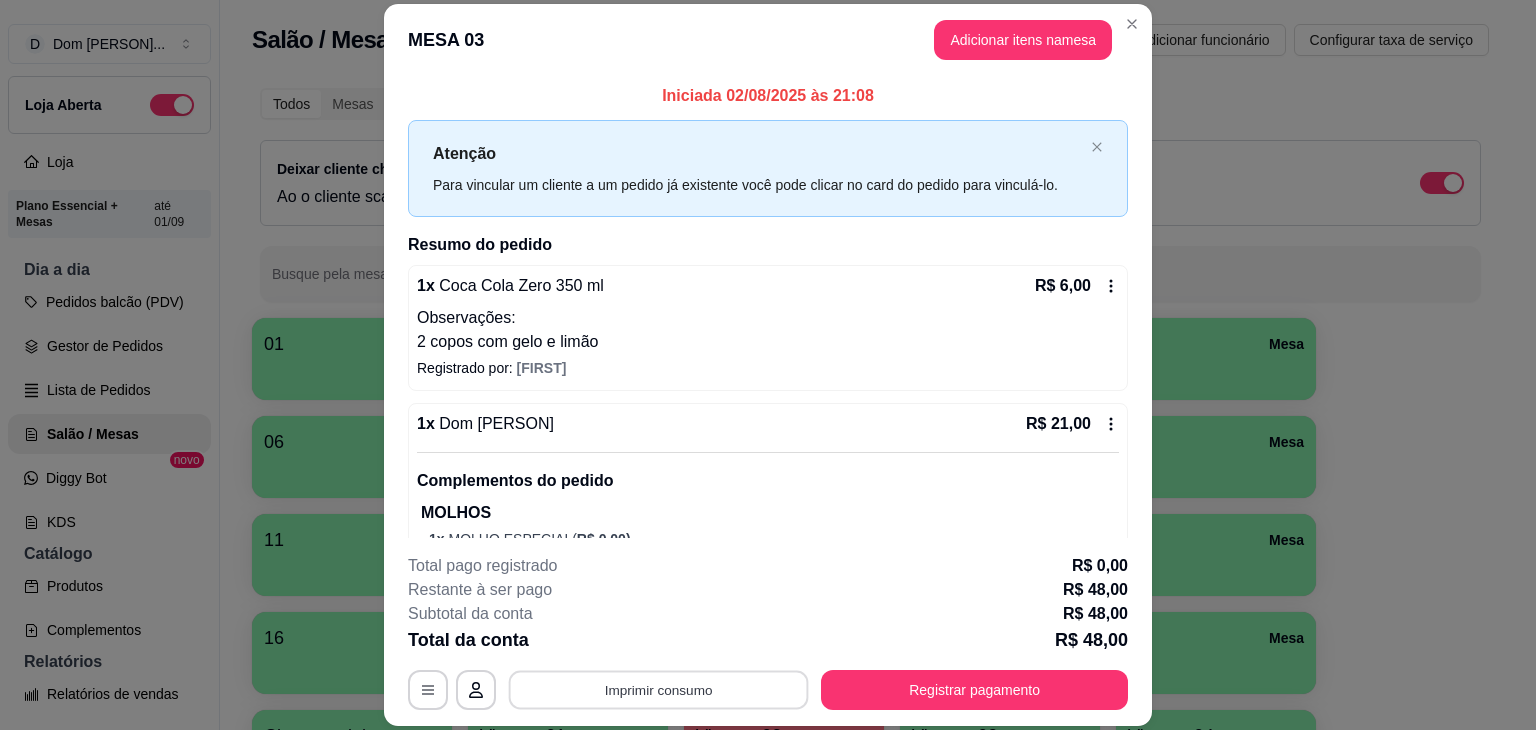 click on "Imprimir consumo" at bounding box center (659, 690) 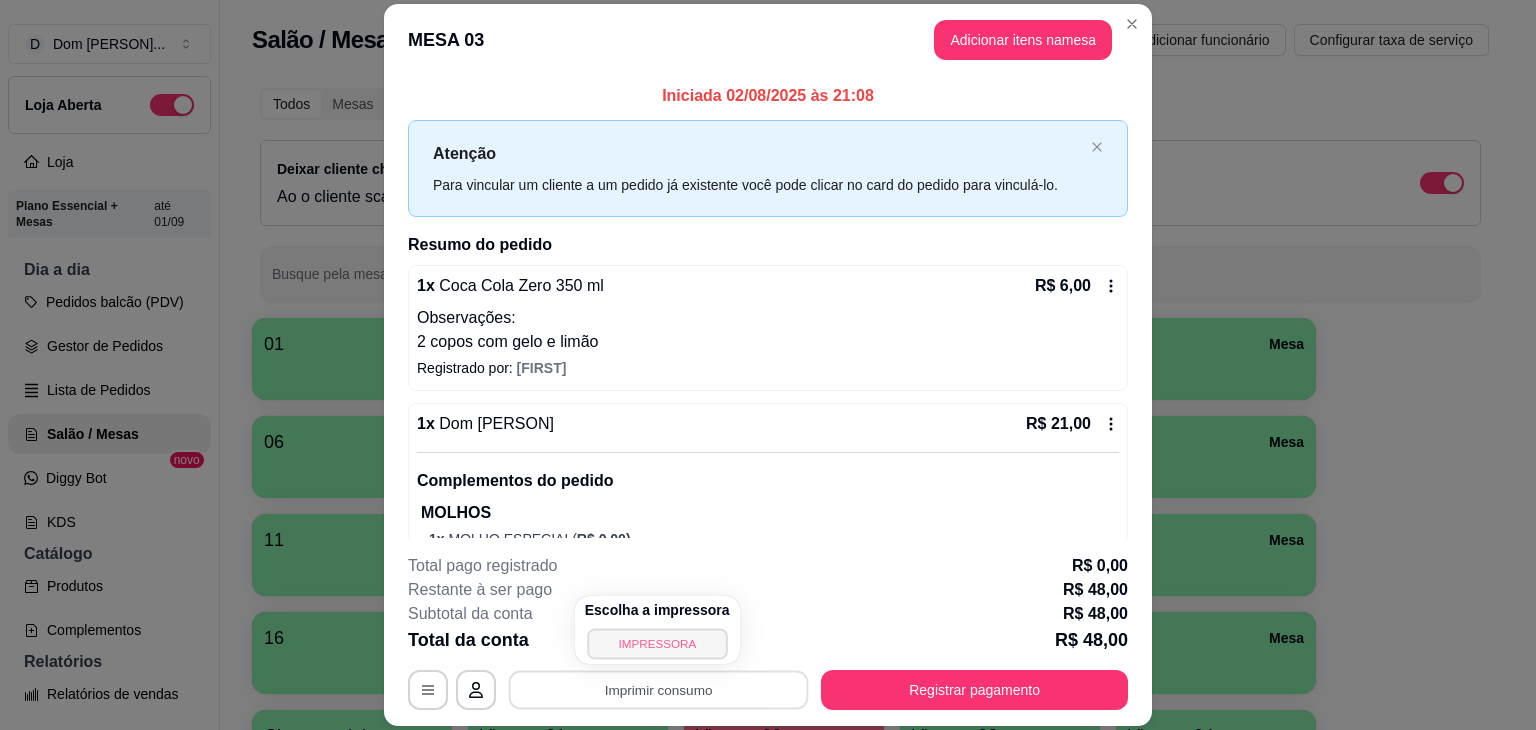 click on "IMPRESSORA" at bounding box center [657, 643] 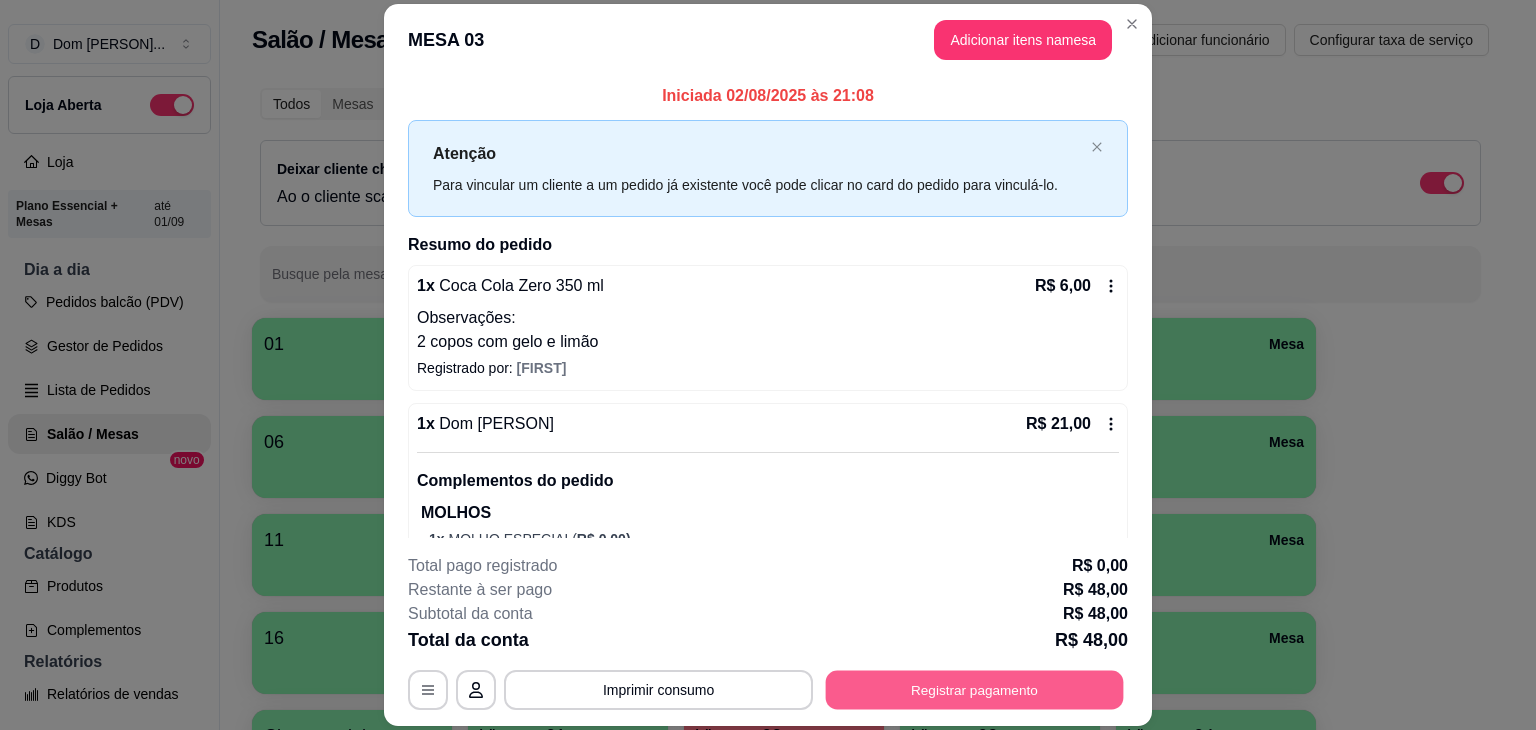 click on "Registrar pagamento" at bounding box center [975, 690] 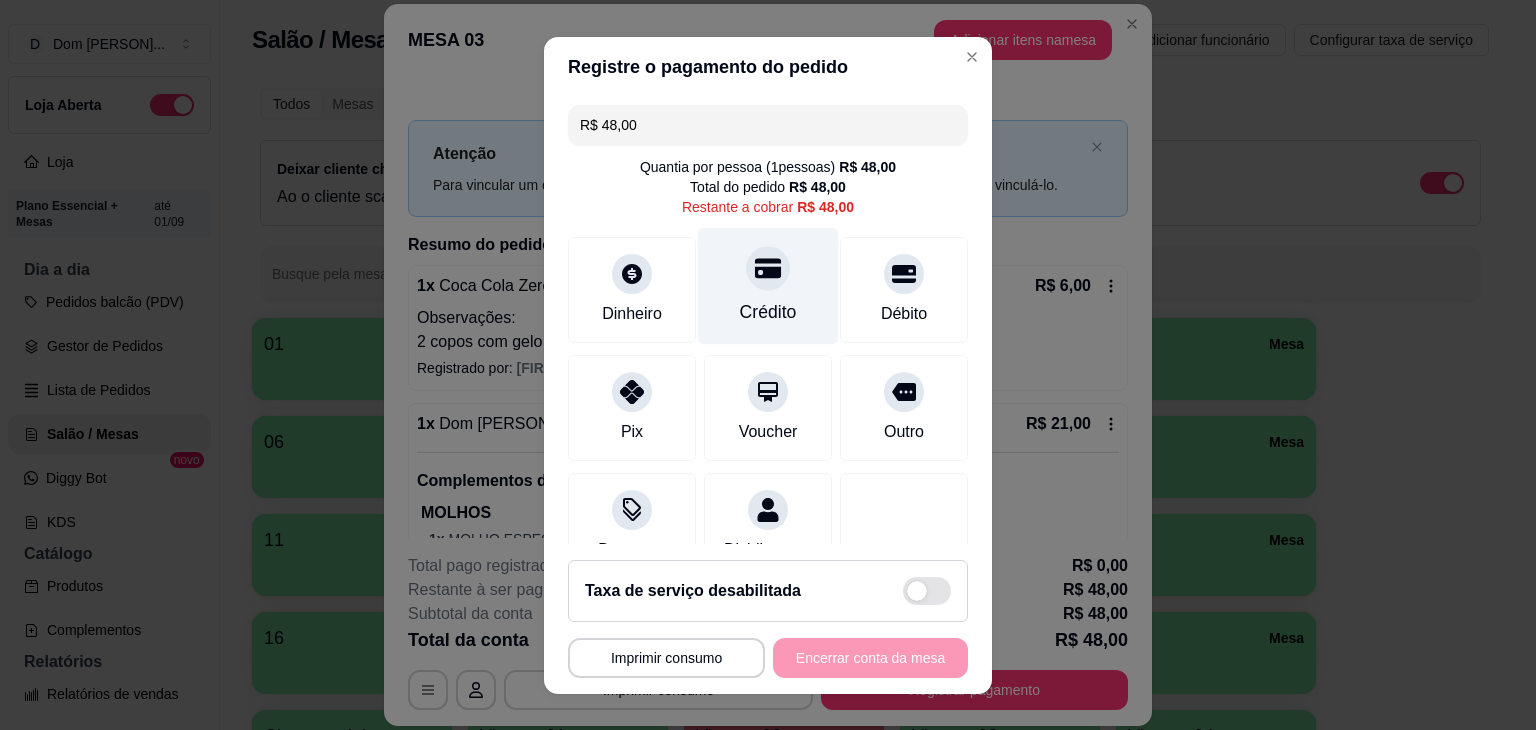 click on "Crédito" at bounding box center (768, 312) 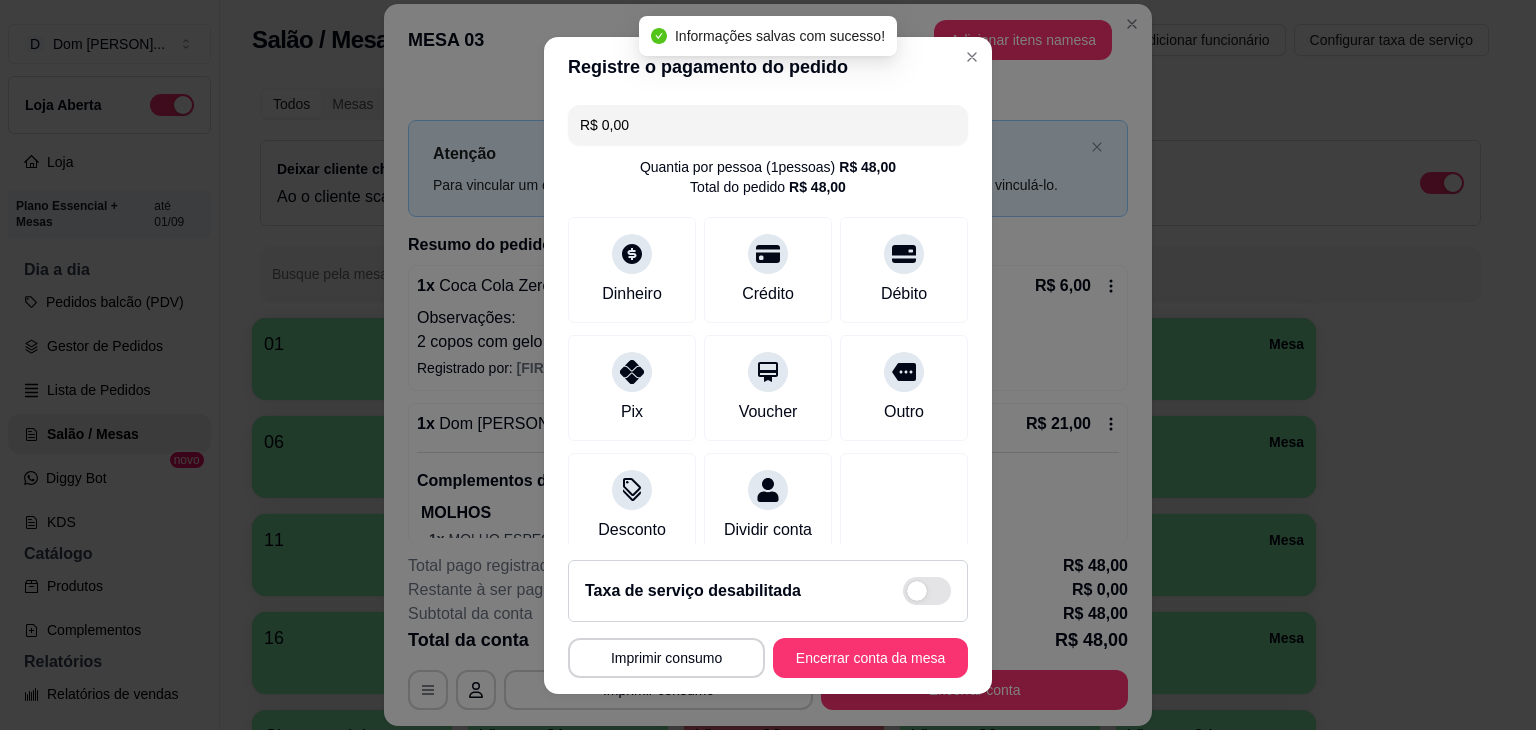 type on "R$ 0,00" 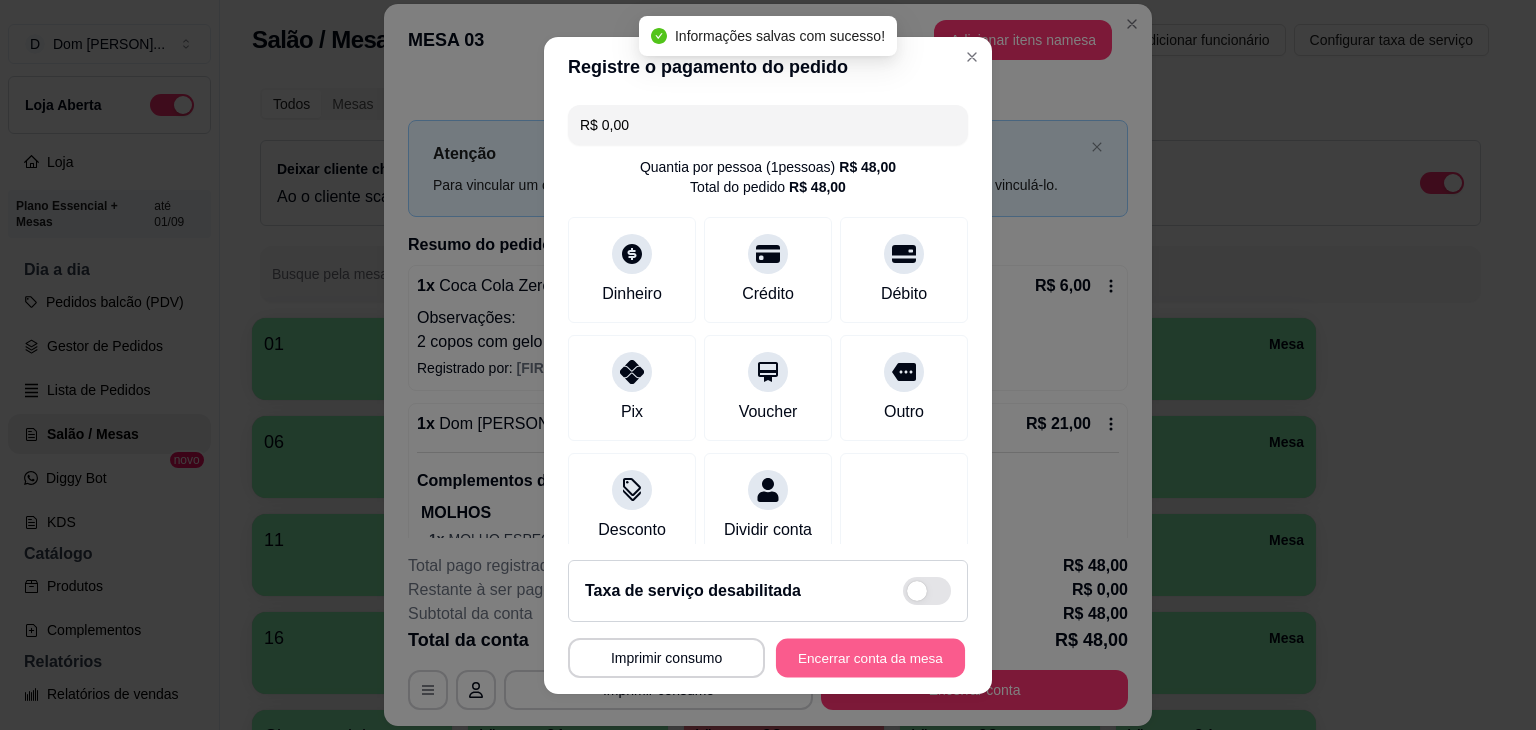 click on "Encerrar conta da mesa" at bounding box center (870, 657) 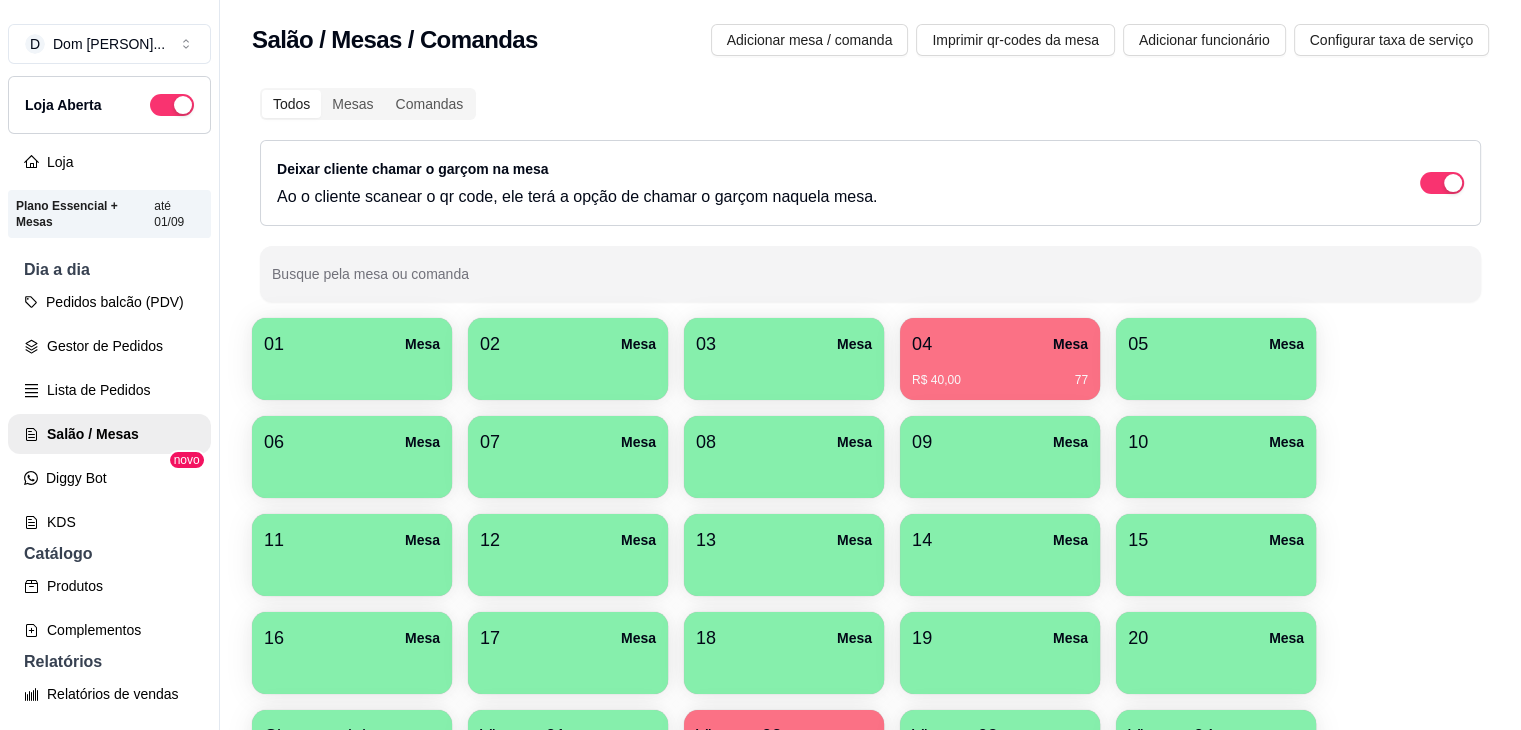 click on "R$ 40,00 77" at bounding box center [1000, 373] 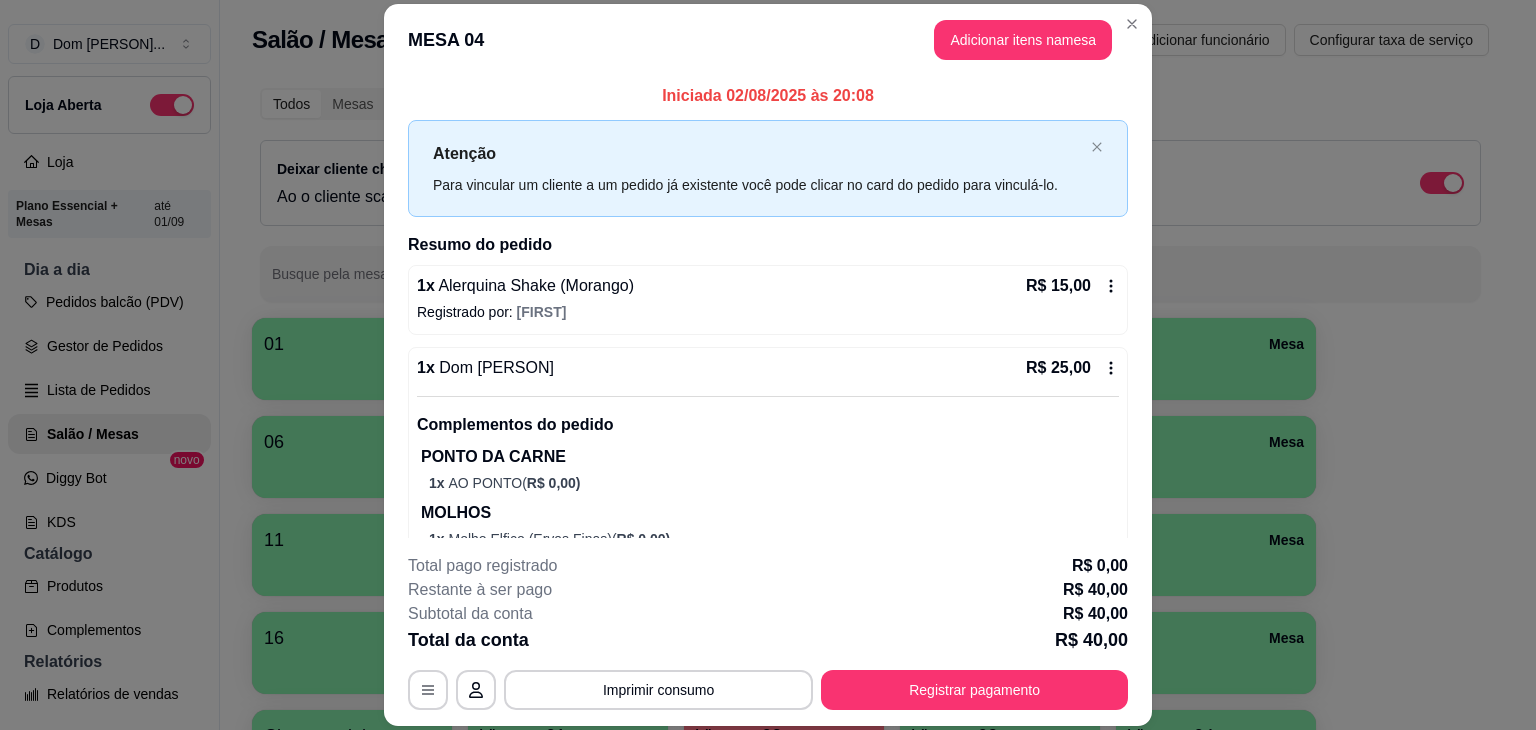 scroll, scrollTop: 78, scrollLeft: 0, axis: vertical 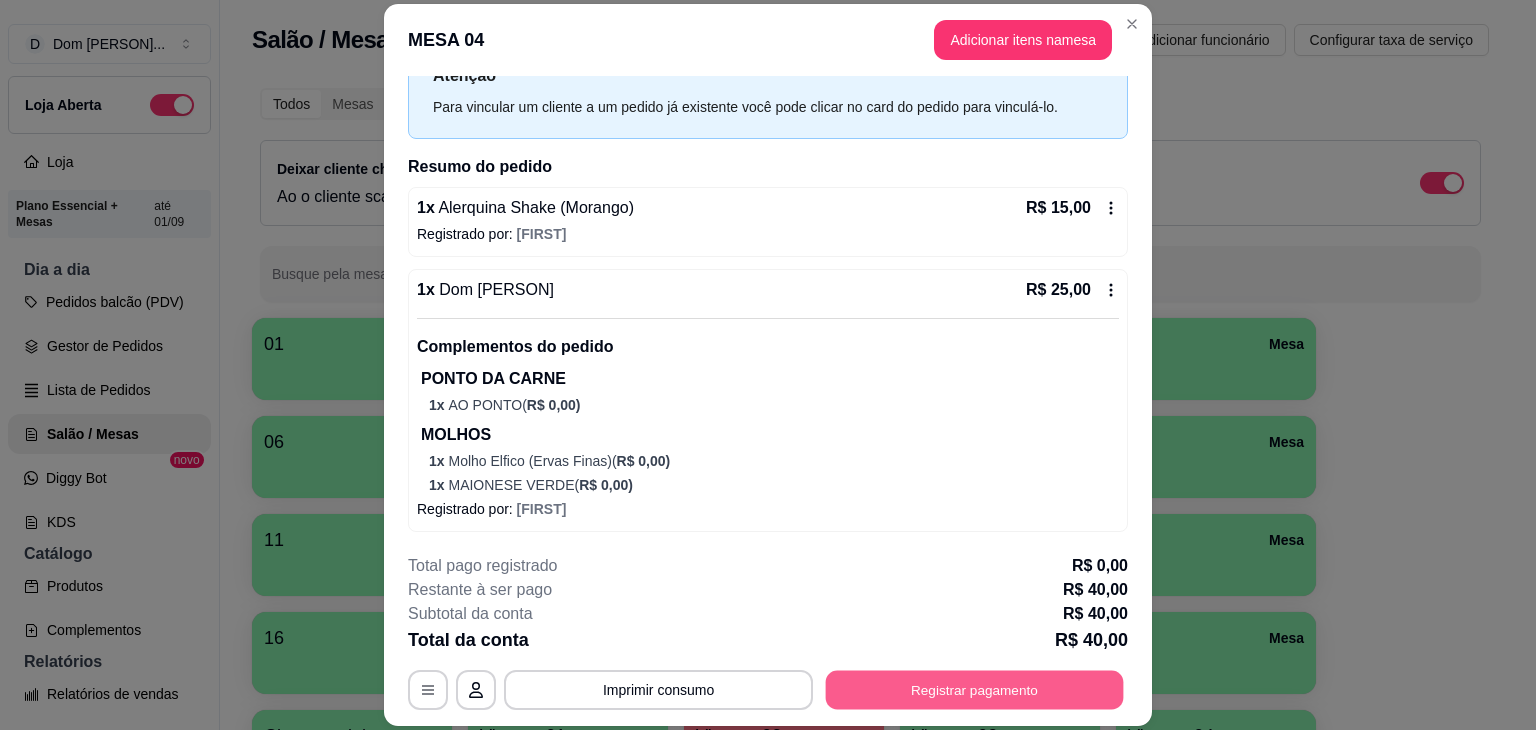 click on "Registrar pagamento" at bounding box center (975, 690) 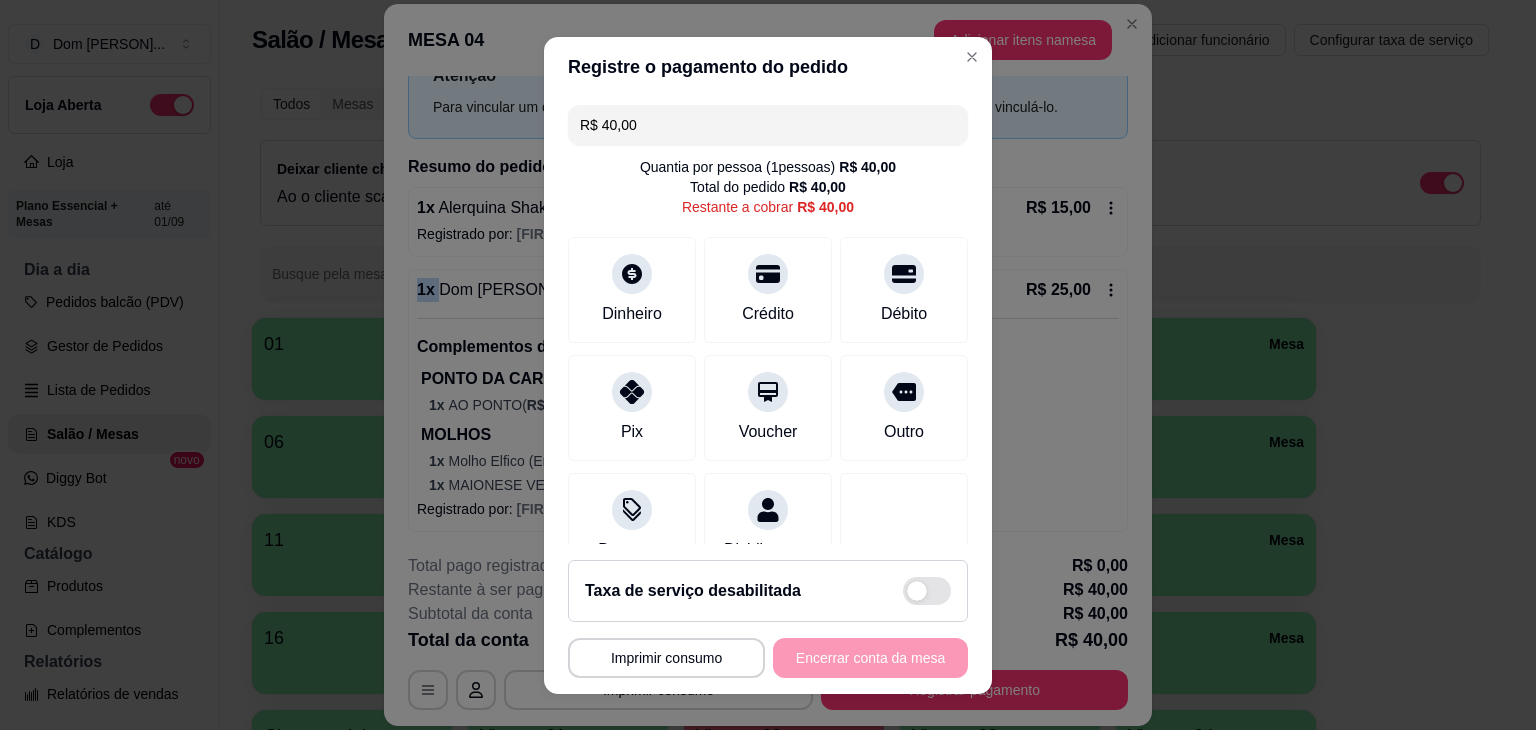 click on "Iniciada [DATE] às [TIME] Atenção Para vincular um cliente a um pedido já existente você pode clicar no card do pedido para vinculá-lo. Resumo do pedido 1 x Alerquina Shake (Morango) R$ 15,00 Registrado por: [FIRST] 1 x Dom [PERSON] R$ 25,00 Complementos do pedido PONTO DA CARNE 1 x AO PONTO ( R$ 0,00 ) MOLHOS 1 x Molho Elfico (Ervas Finas) ( R$ 0,00 ) 1 x MAIONESE VERDE ( R$ 0,00 ) Registrado por: [FIRST]" at bounding box center [768, 307] 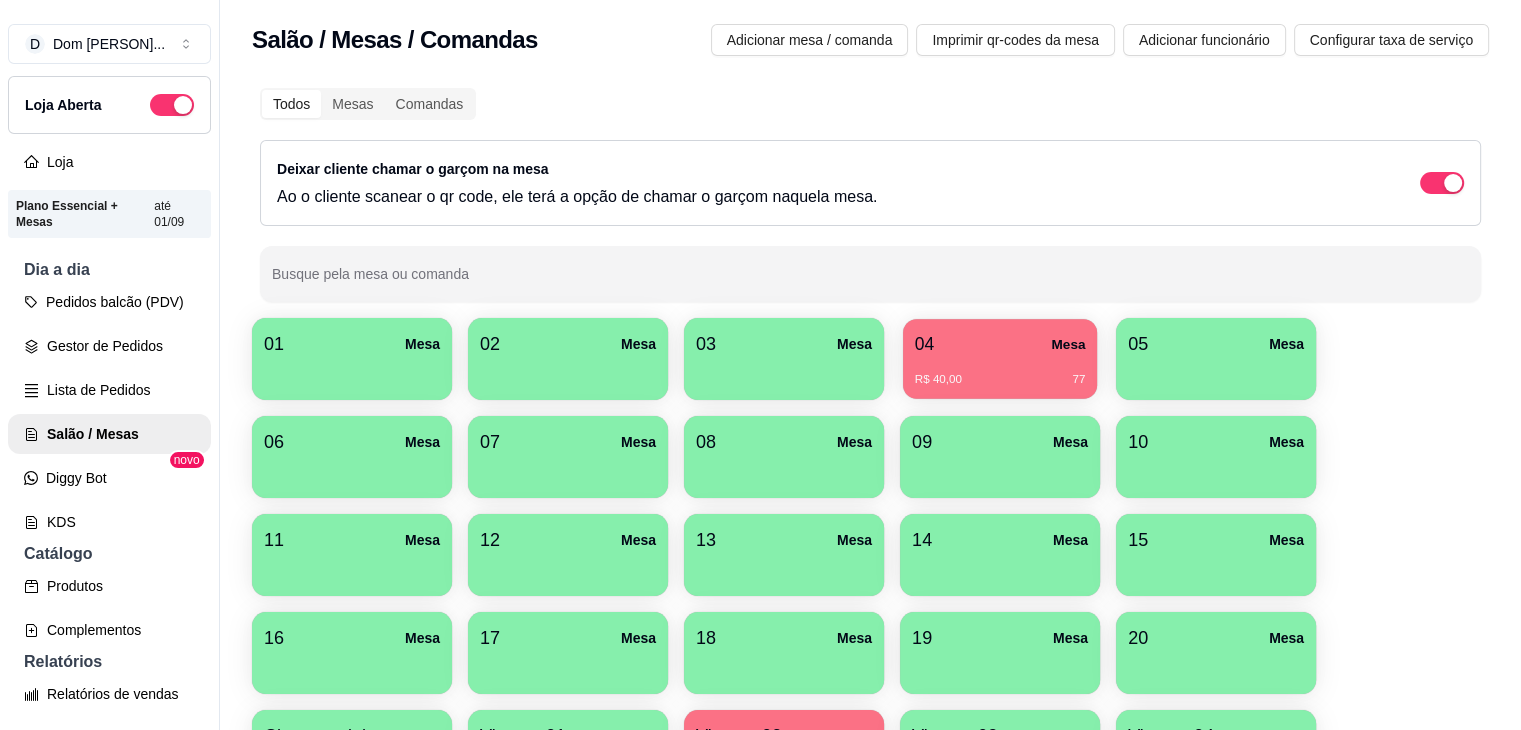 click on "R$ 40,00 77" at bounding box center (1000, 372) 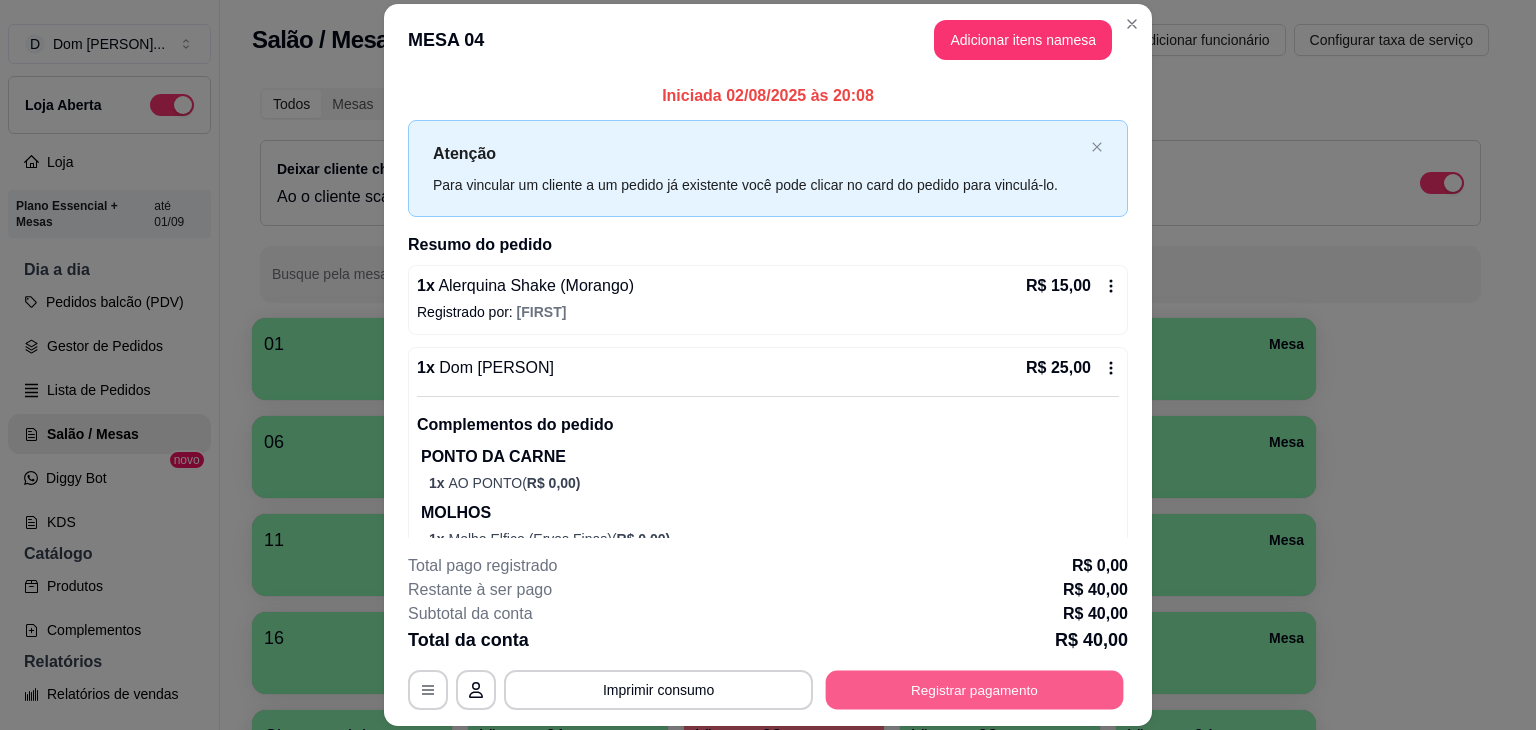 click on "Registrar pagamento" at bounding box center [975, 690] 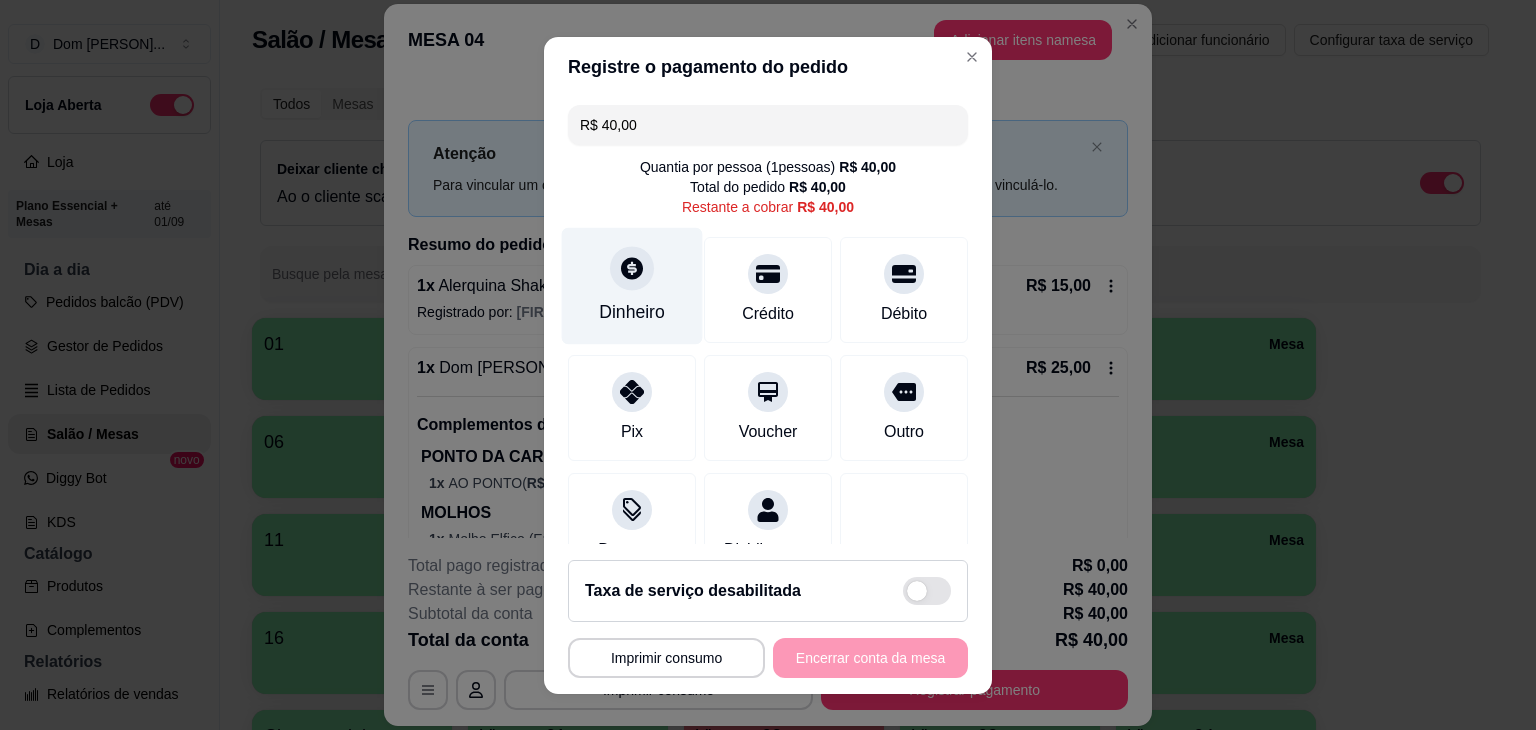 click on "Dinheiro" at bounding box center (632, 312) 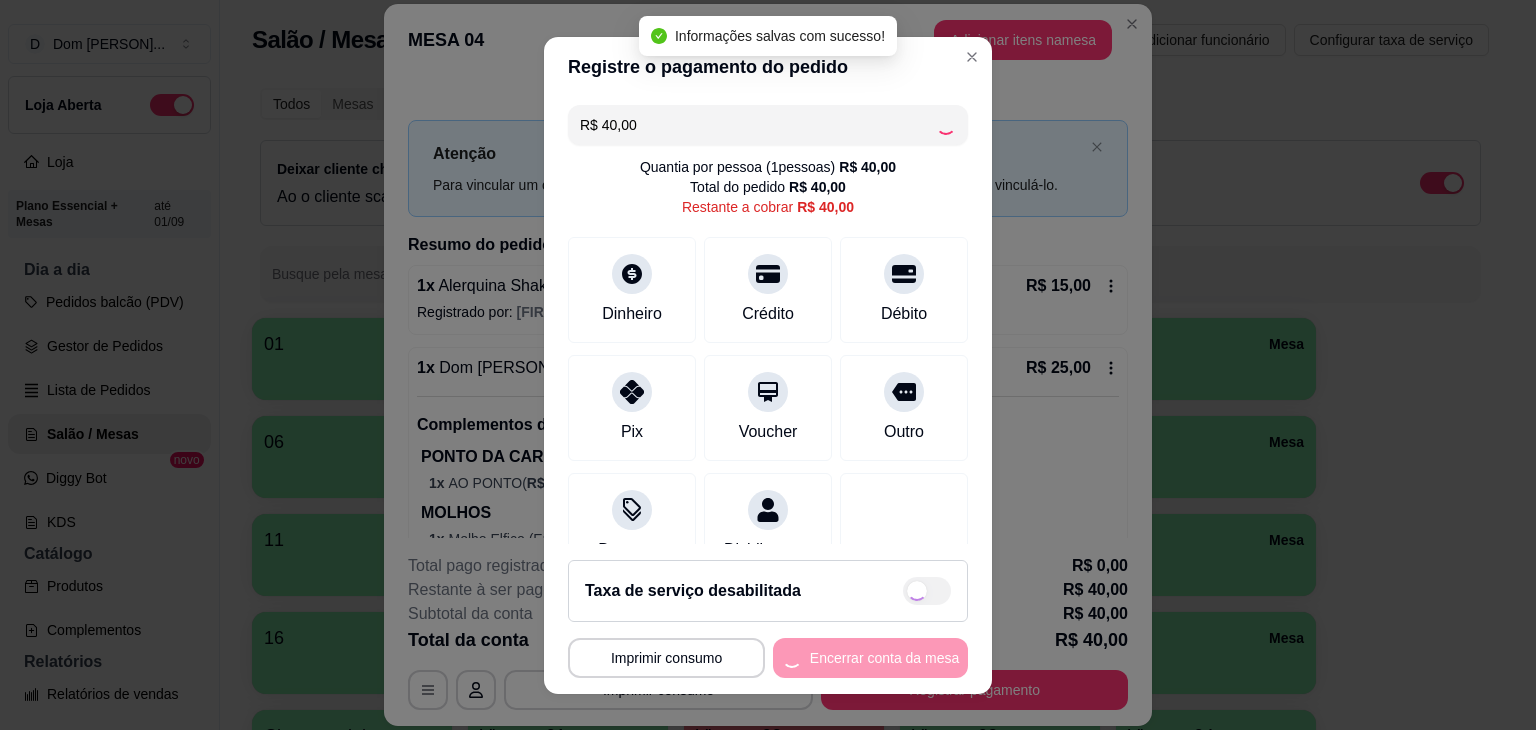 type on "R$ 0,00" 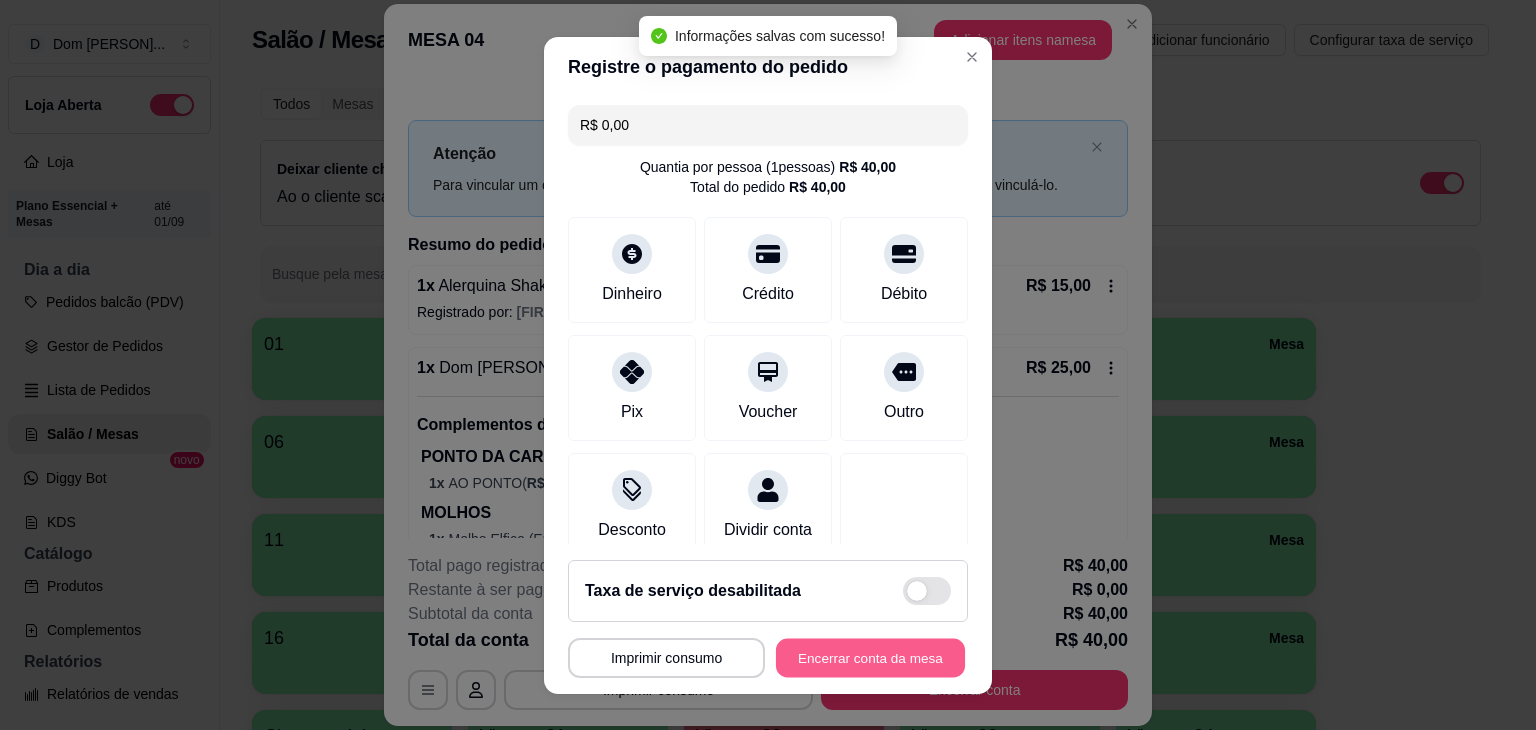 click on "Encerrar conta da mesa" at bounding box center (870, 657) 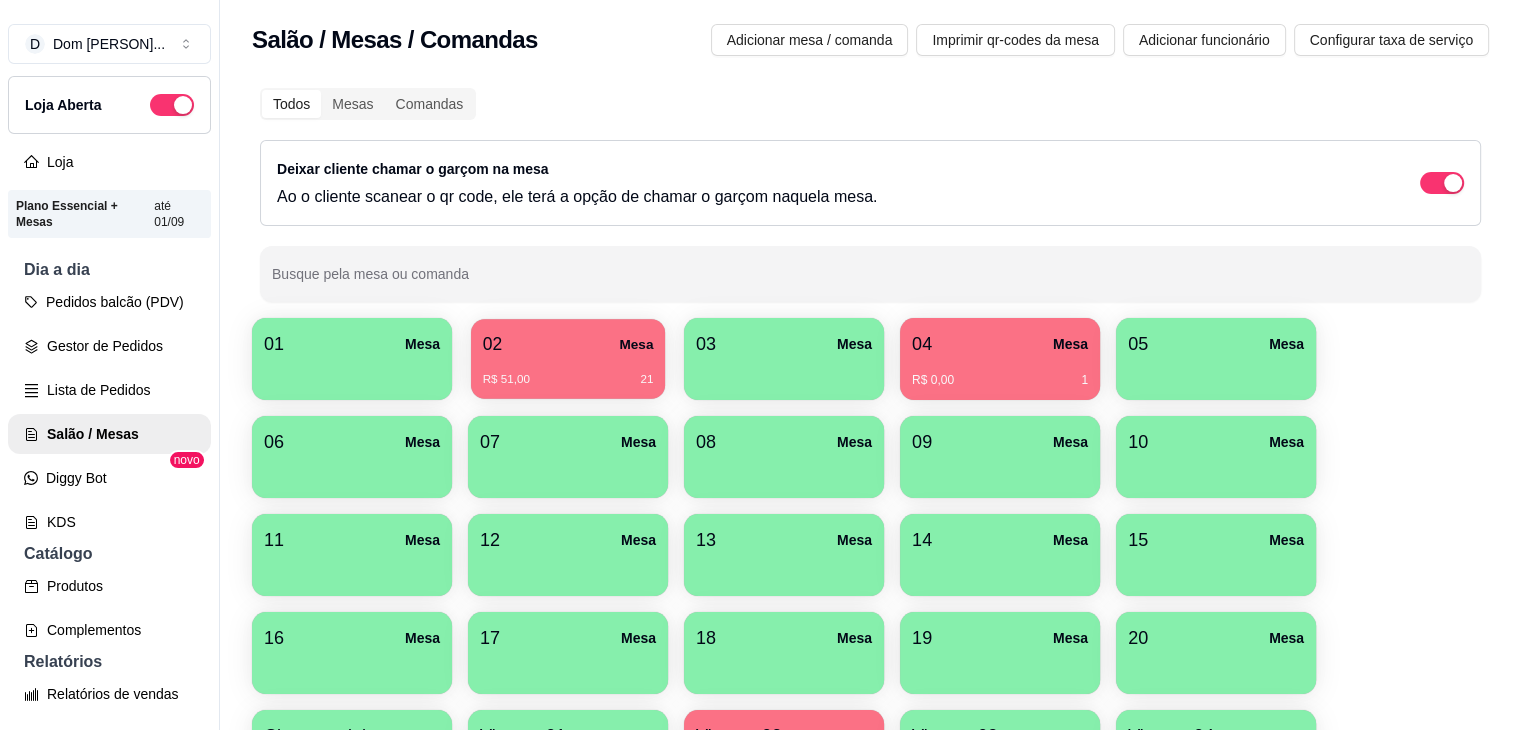 click on "R$ 51,00 21" at bounding box center [568, 380] 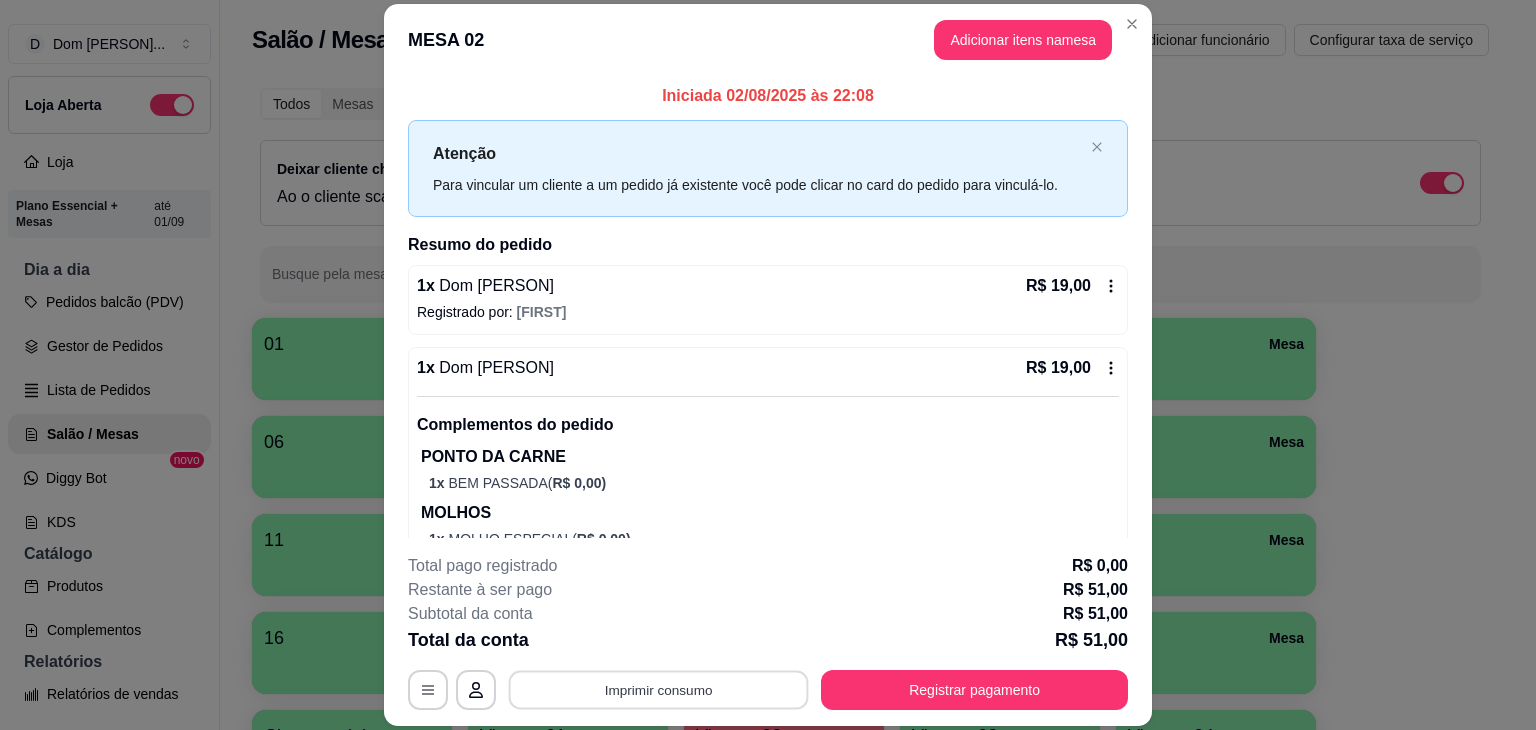 click on "Imprimir consumo" at bounding box center (659, 690) 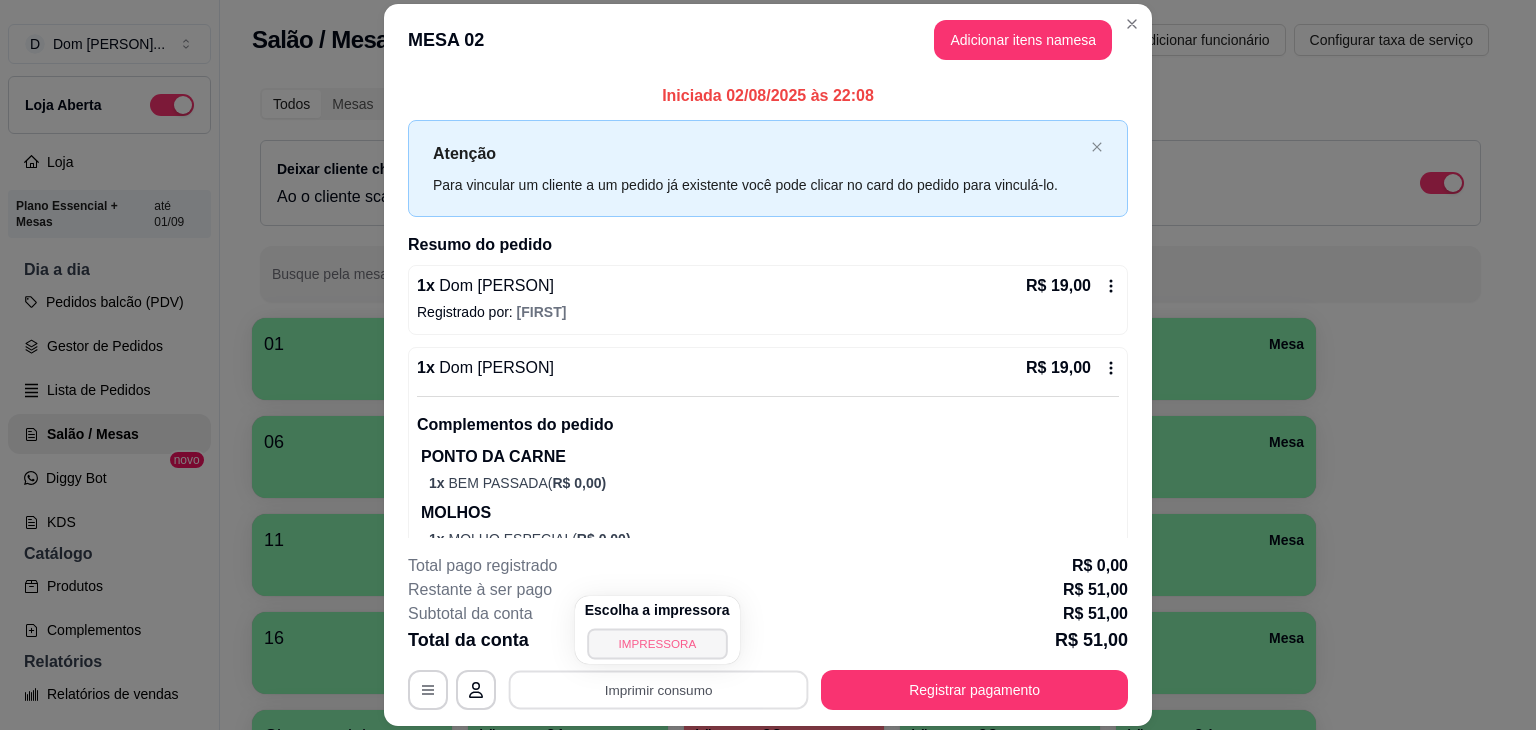 click on "IMPRESSORA" at bounding box center (657, 643) 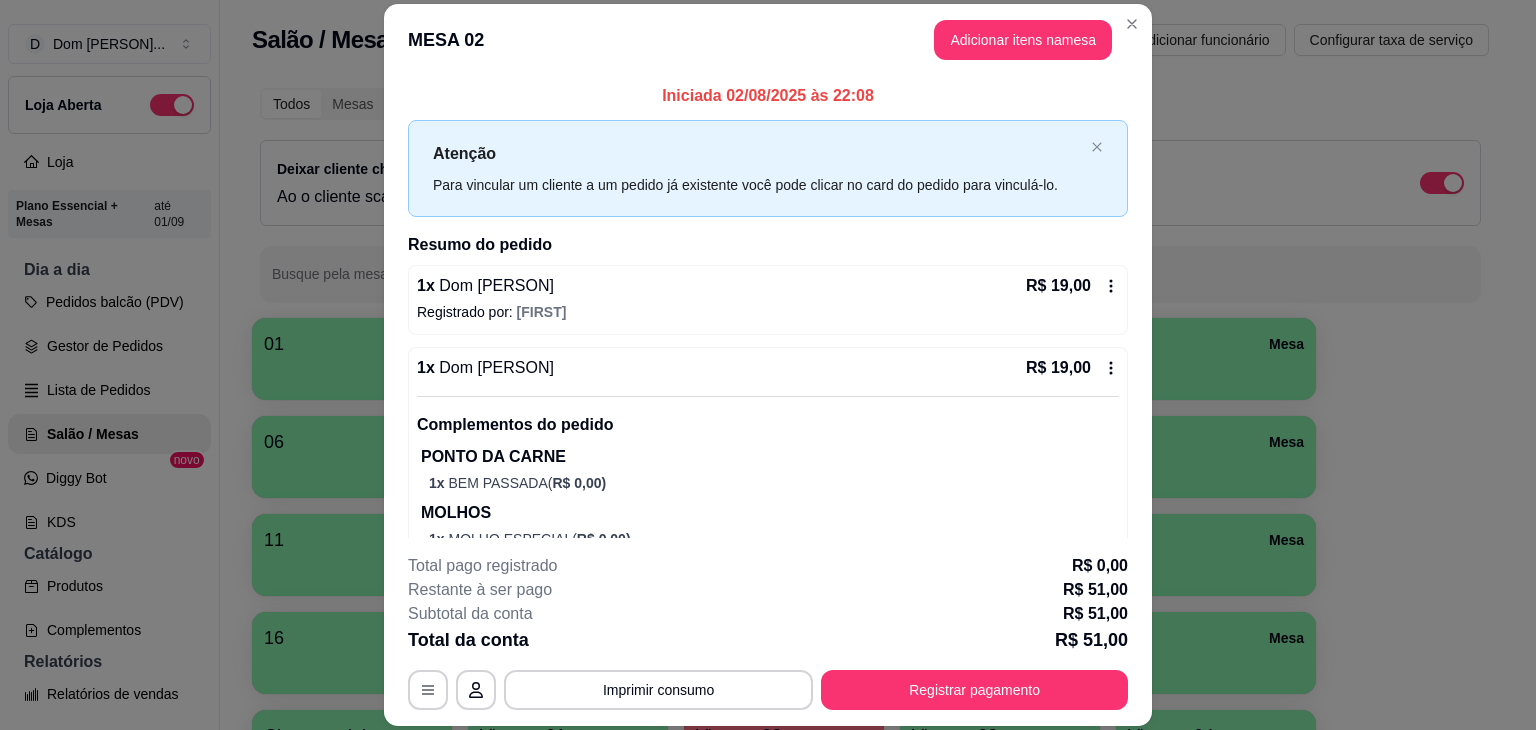 type 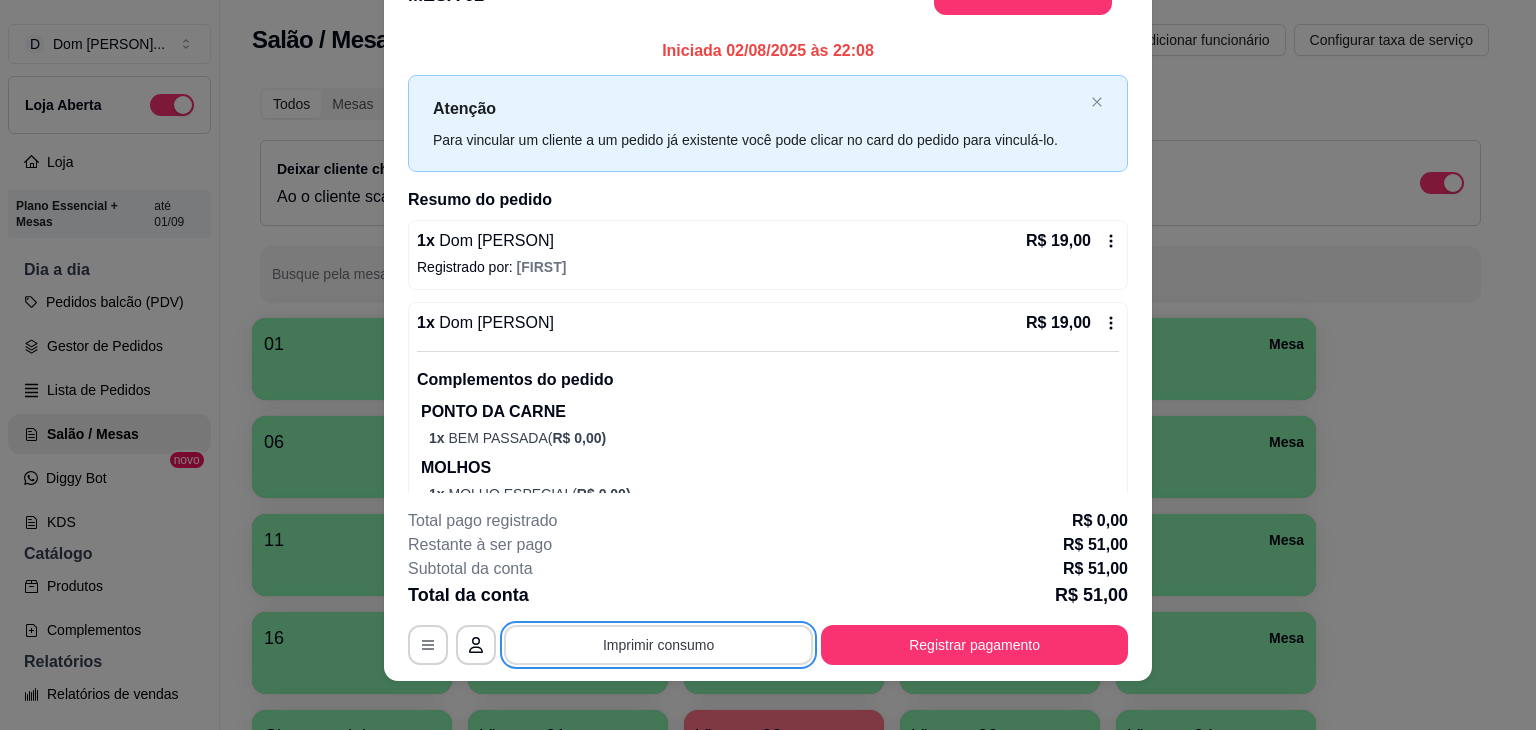 scroll, scrollTop: 60, scrollLeft: 0, axis: vertical 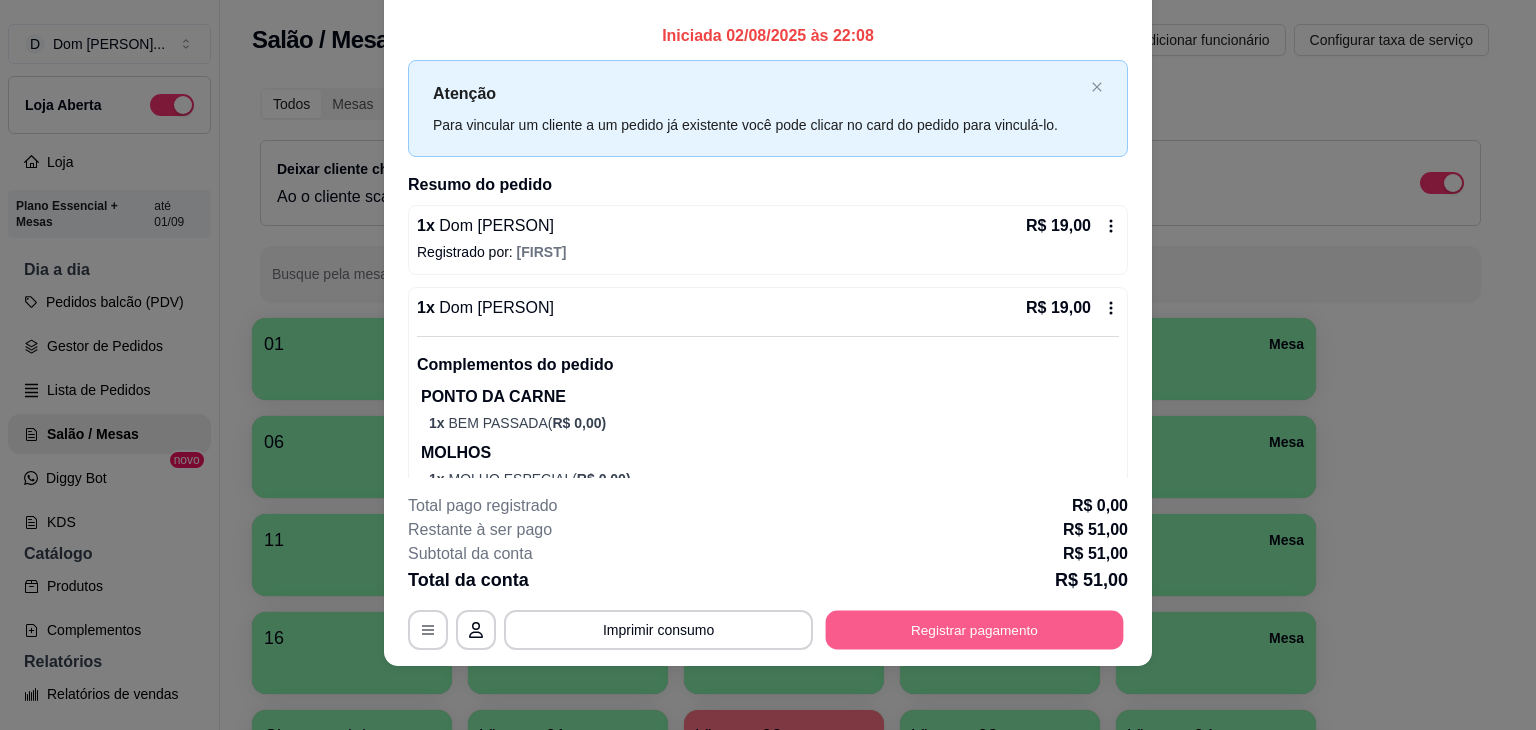 click on "Registrar pagamento" at bounding box center (975, 630) 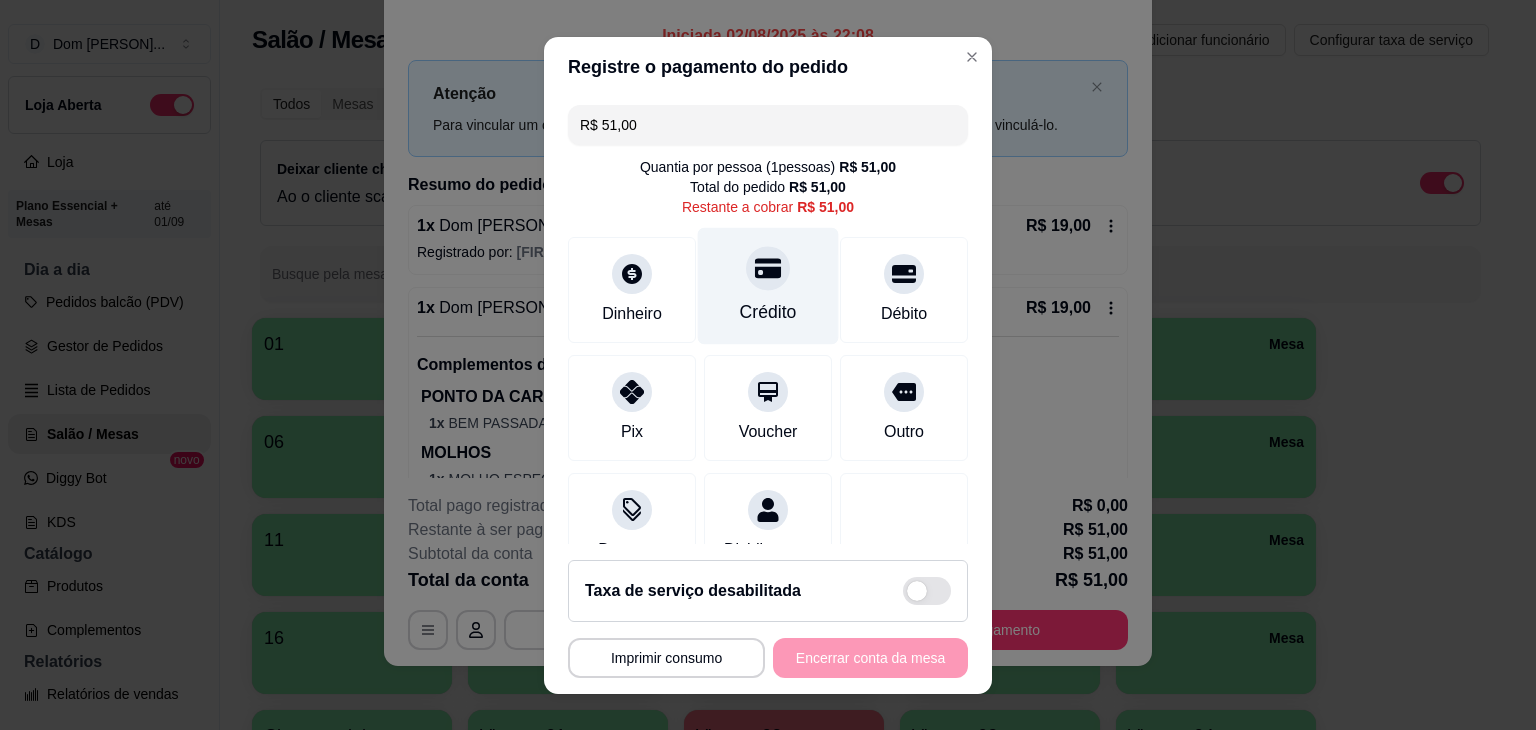 click on "Crédito" at bounding box center (768, 285) 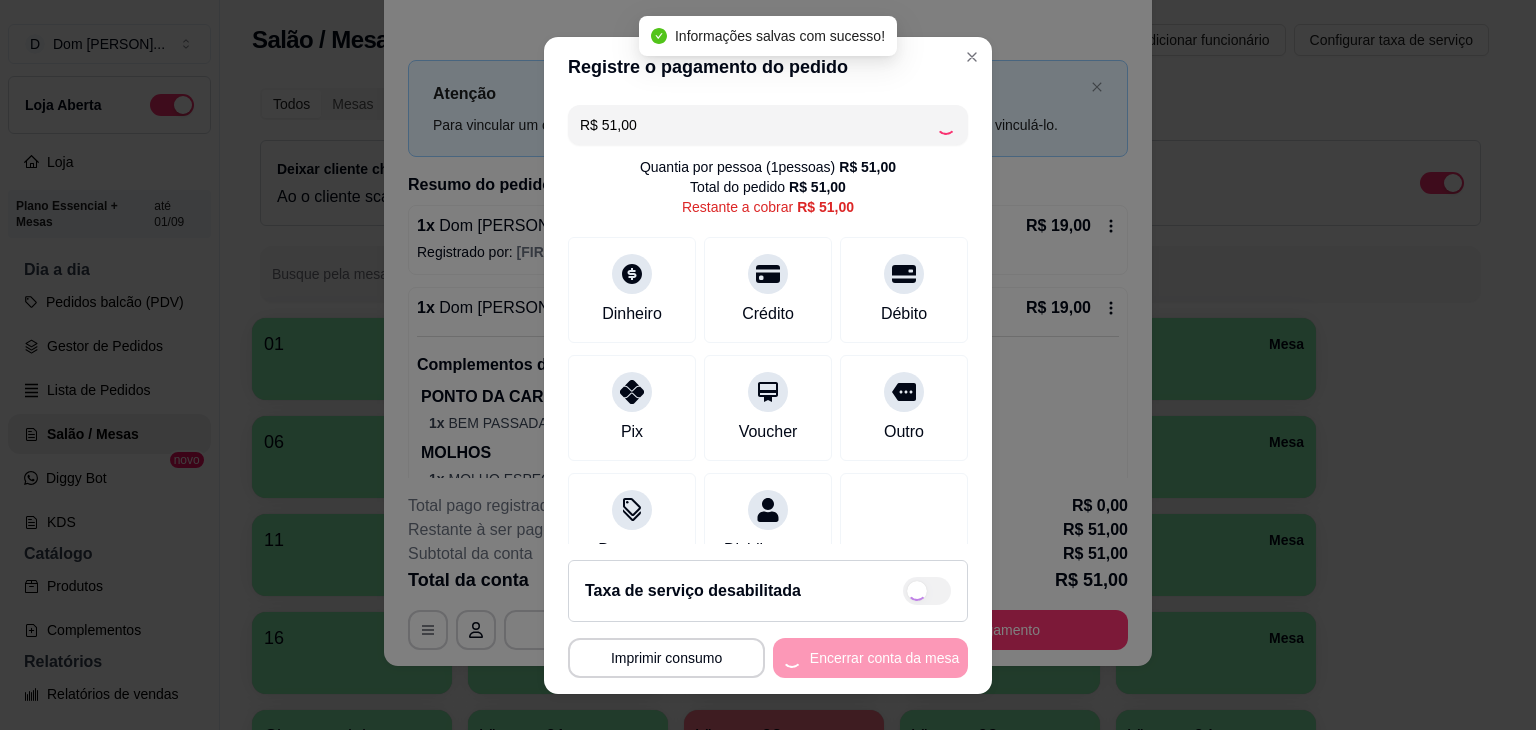 type on "R$ 0,00" 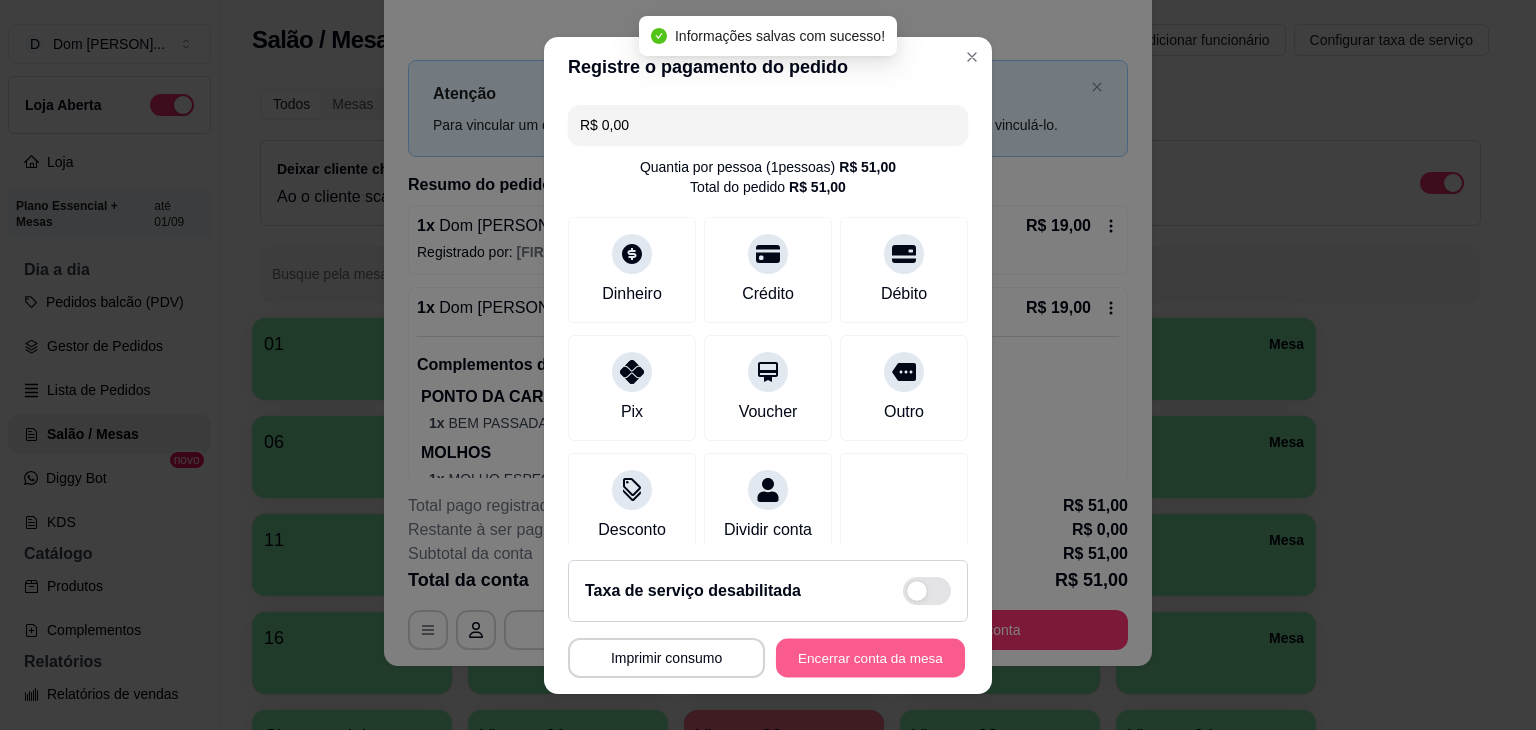 click on "Encerrar conta da mesa" at bounding box center [870, 657] 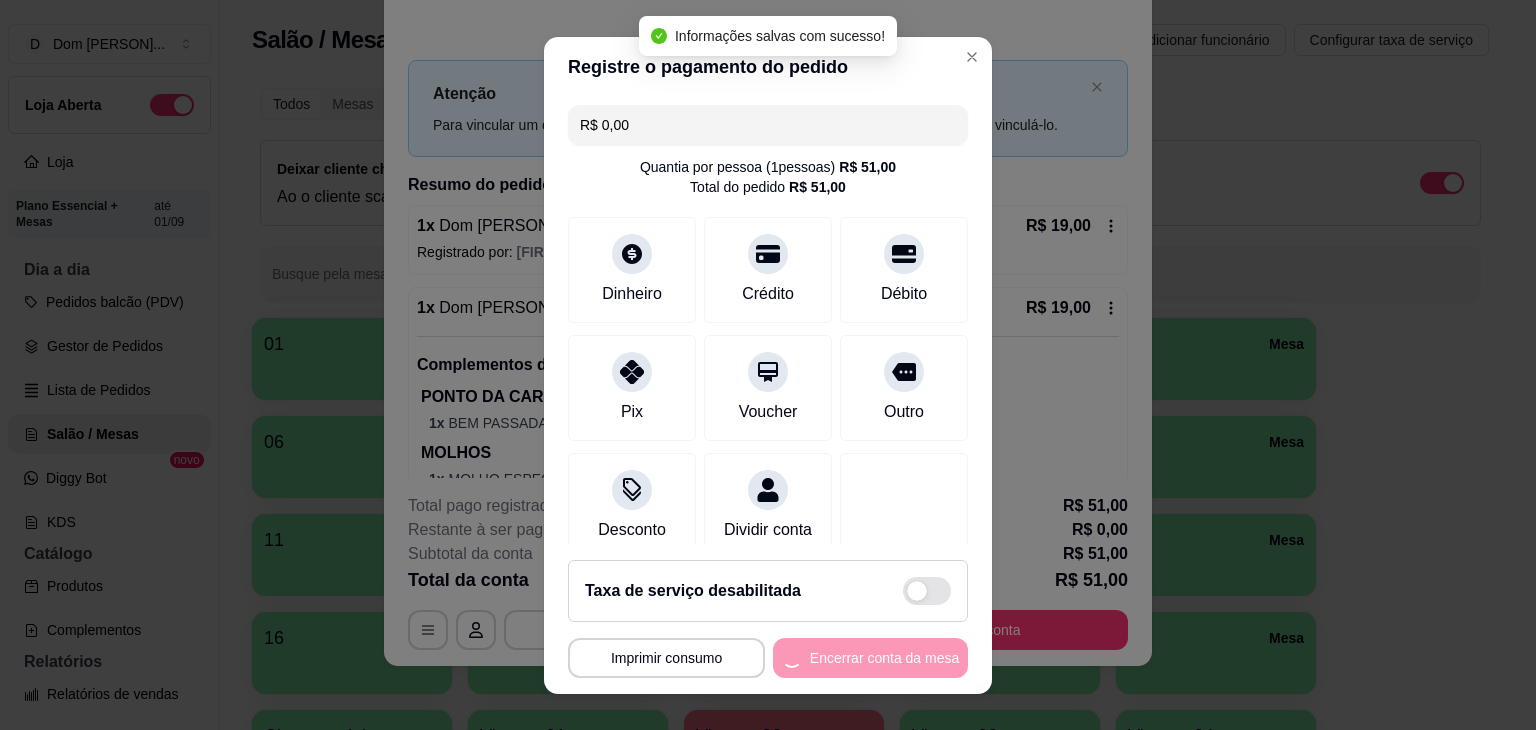 scroll, scrollTop: 0, scrollLeft: 0, axis: both 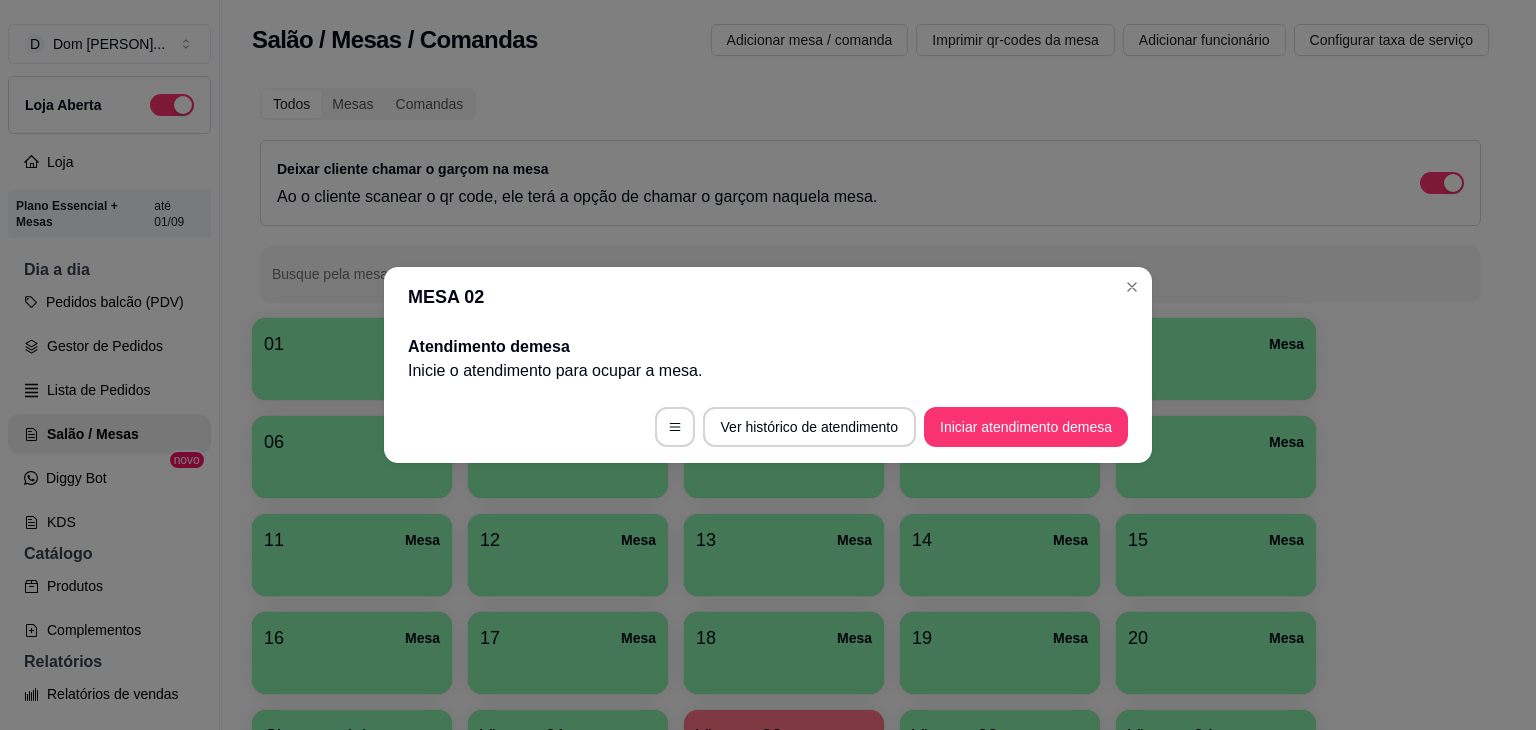 click on "Atendimento de  mesa Inicie o atendimento para ocupar a   mesa ." at bounding box center (768, 359) 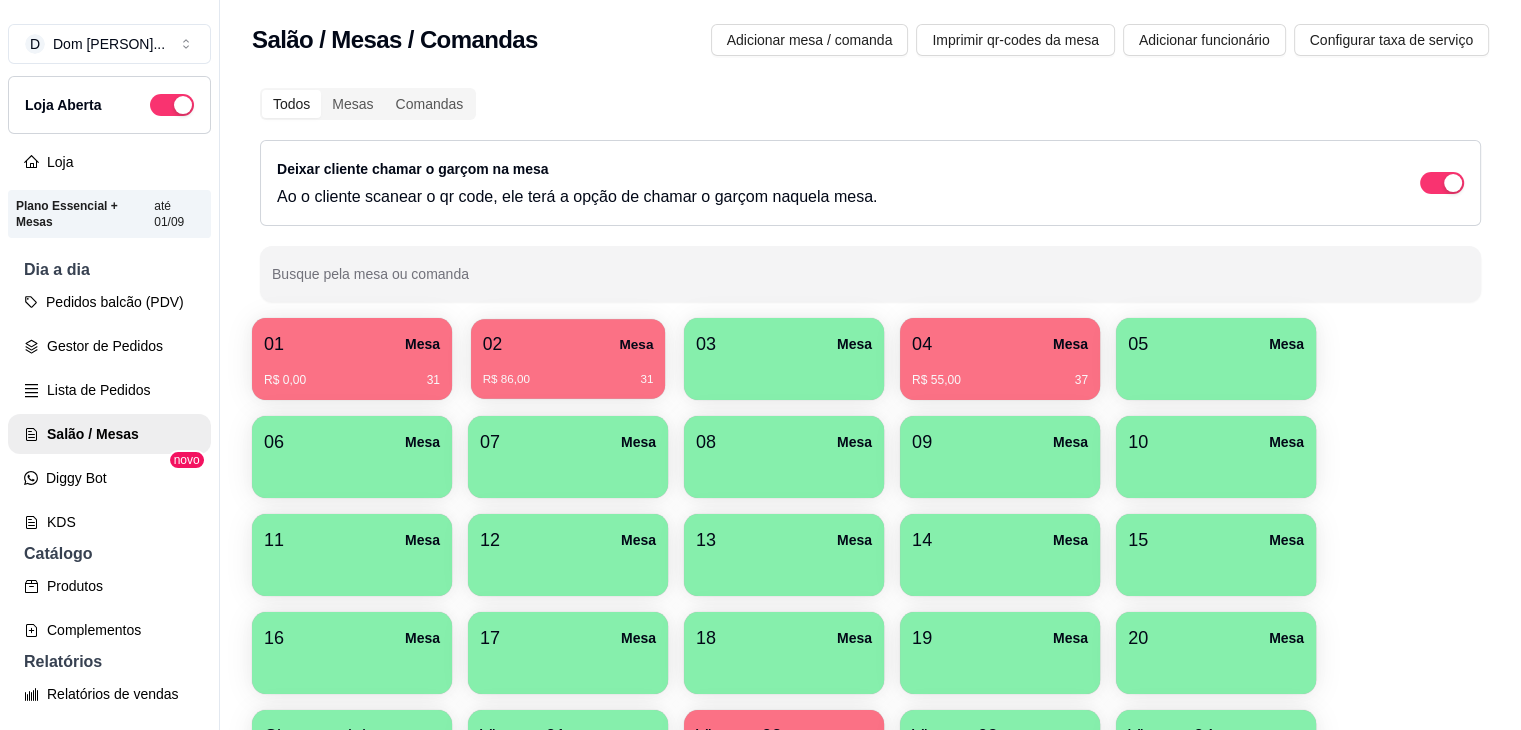 click on "02" at bounding box center (492, 344) 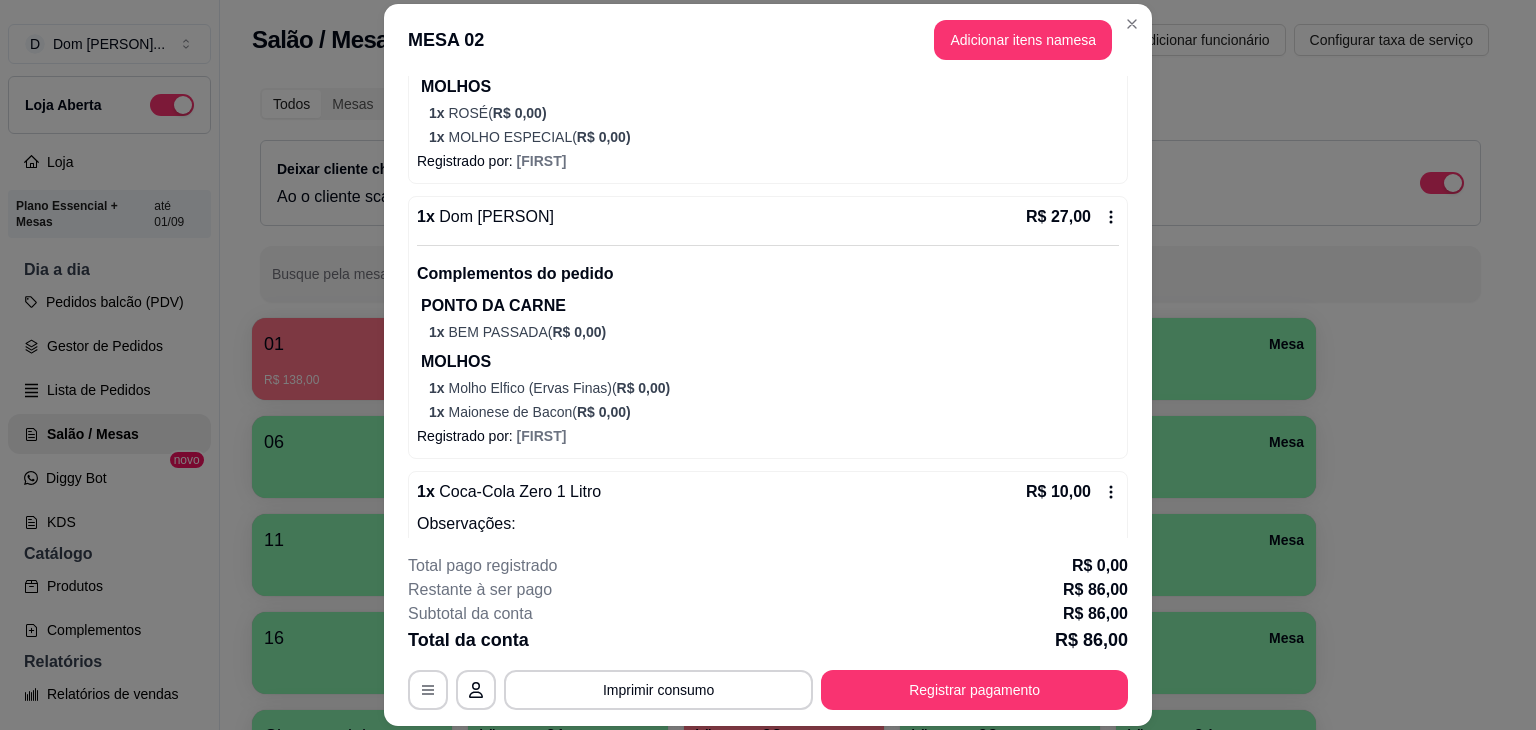 scroll, scrollTop: 789, scrollLeft: 0, axis: vertical 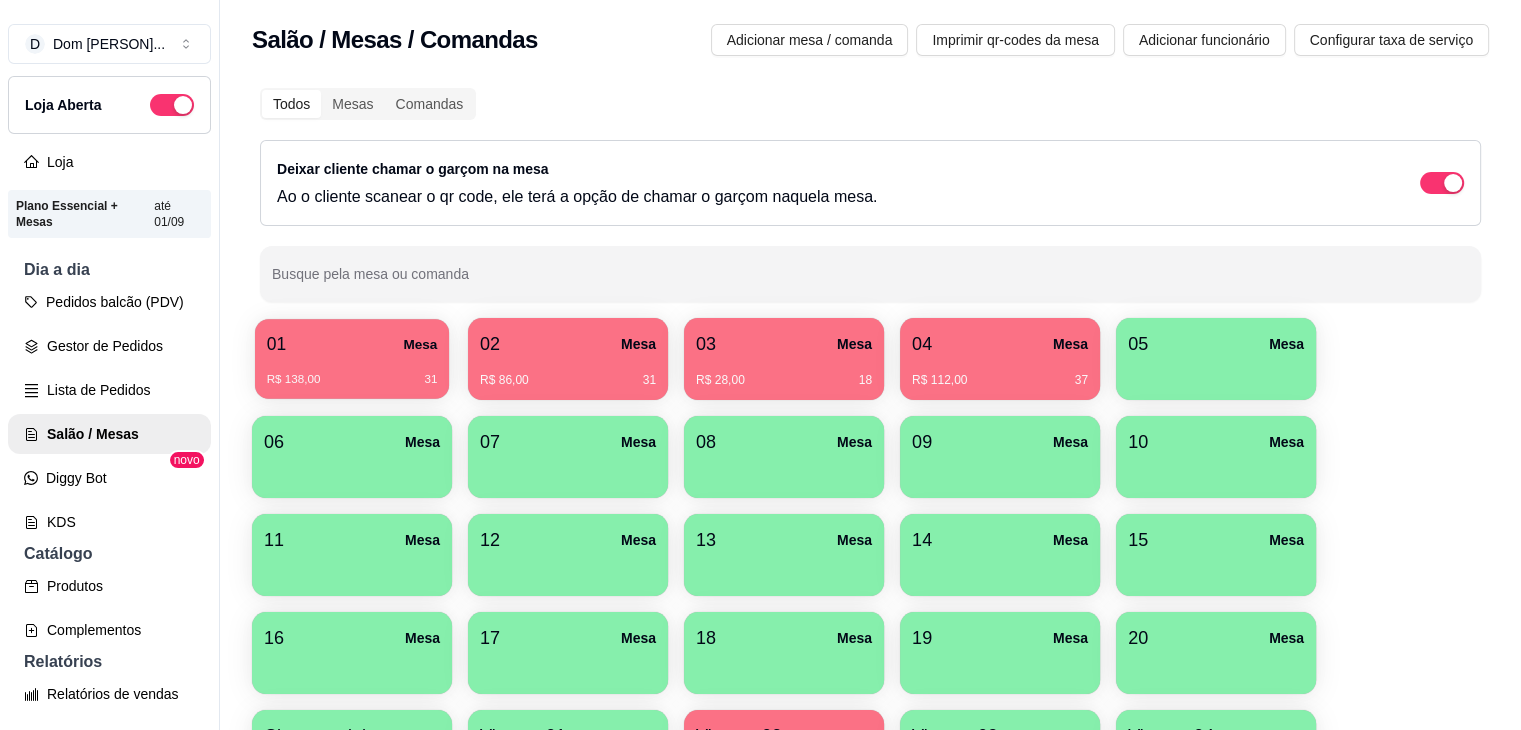 click on "01 Mesa" at bounding box center (352, 344) 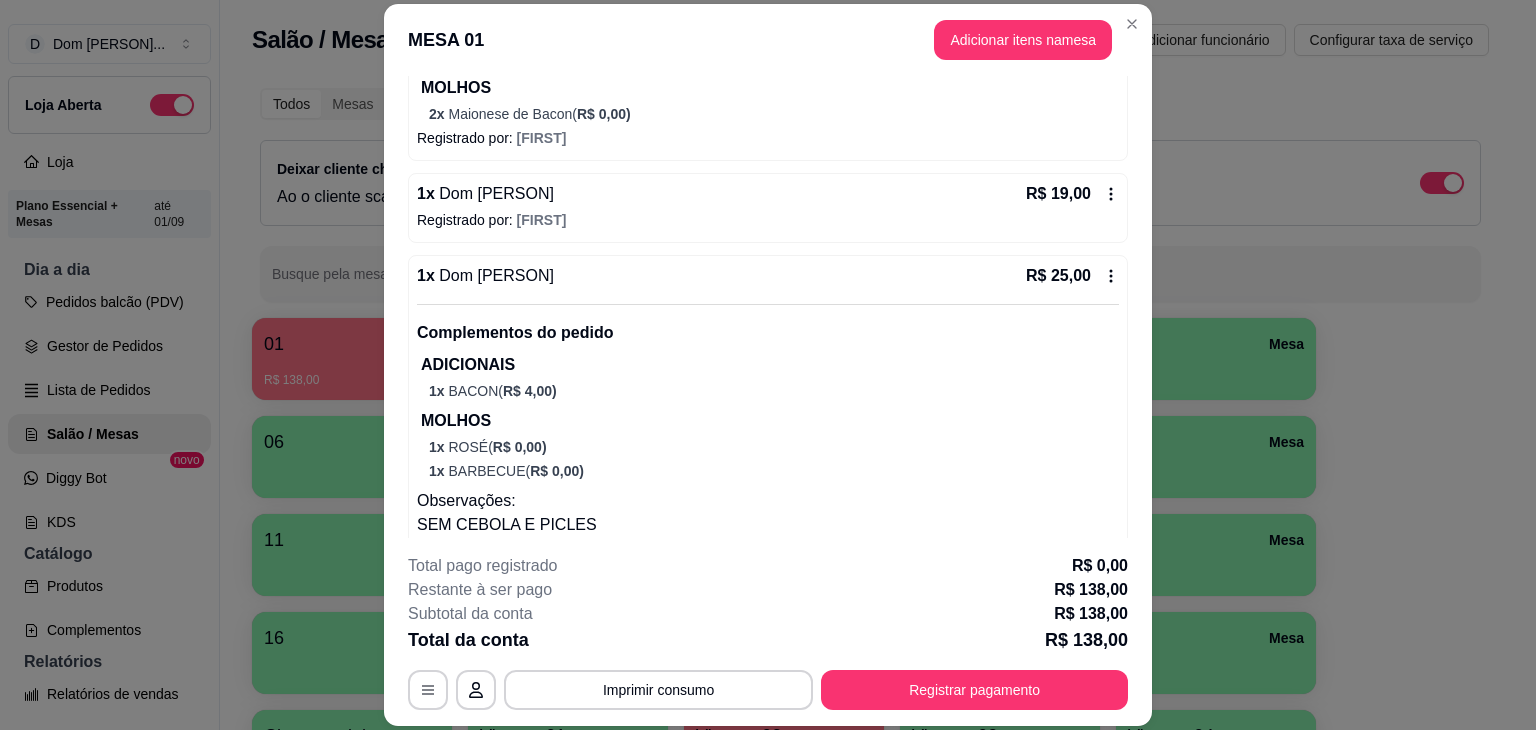 scroll, scrollTop: 797, scrollLeft: 0, axis: vertical 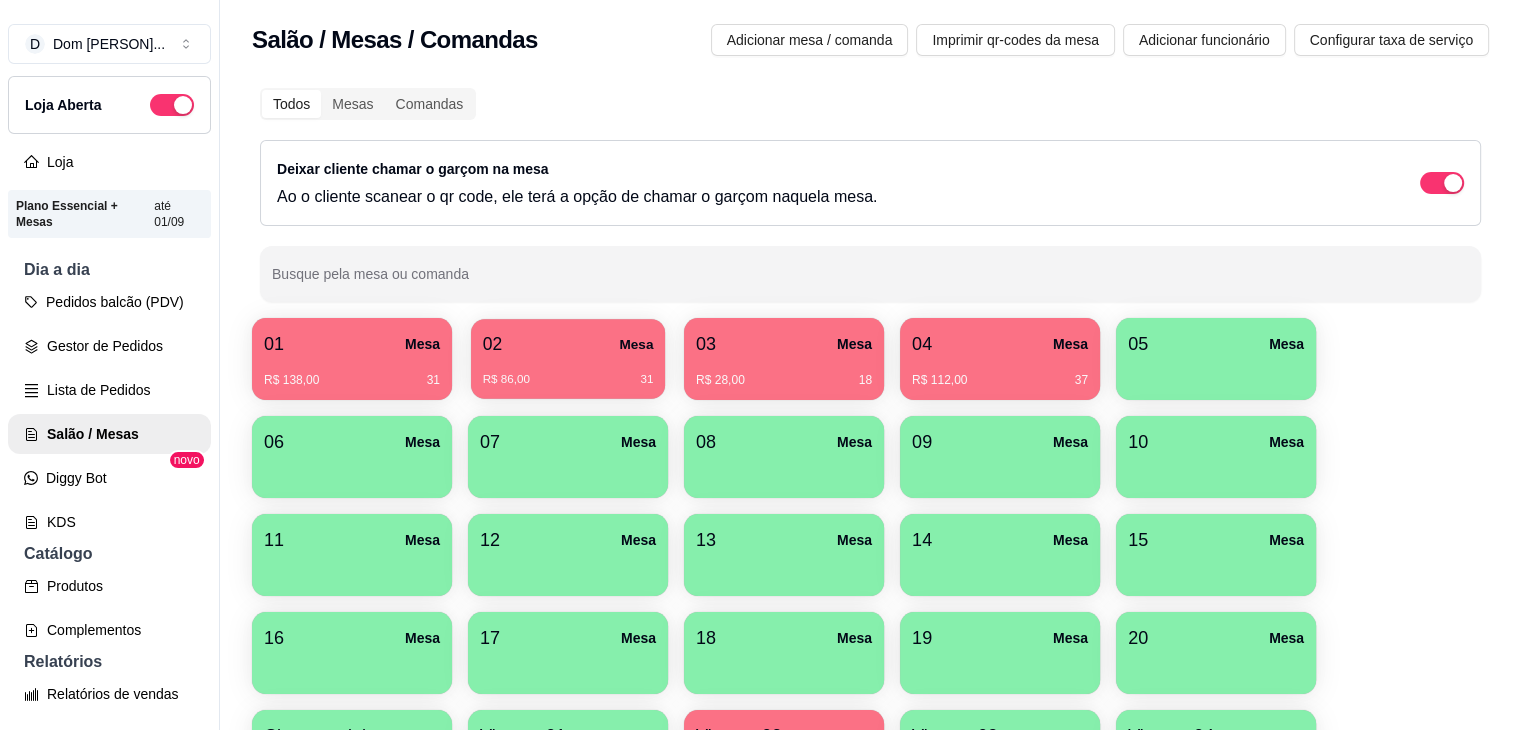 click on "02 Mesa" at bounding box center [568, 344] 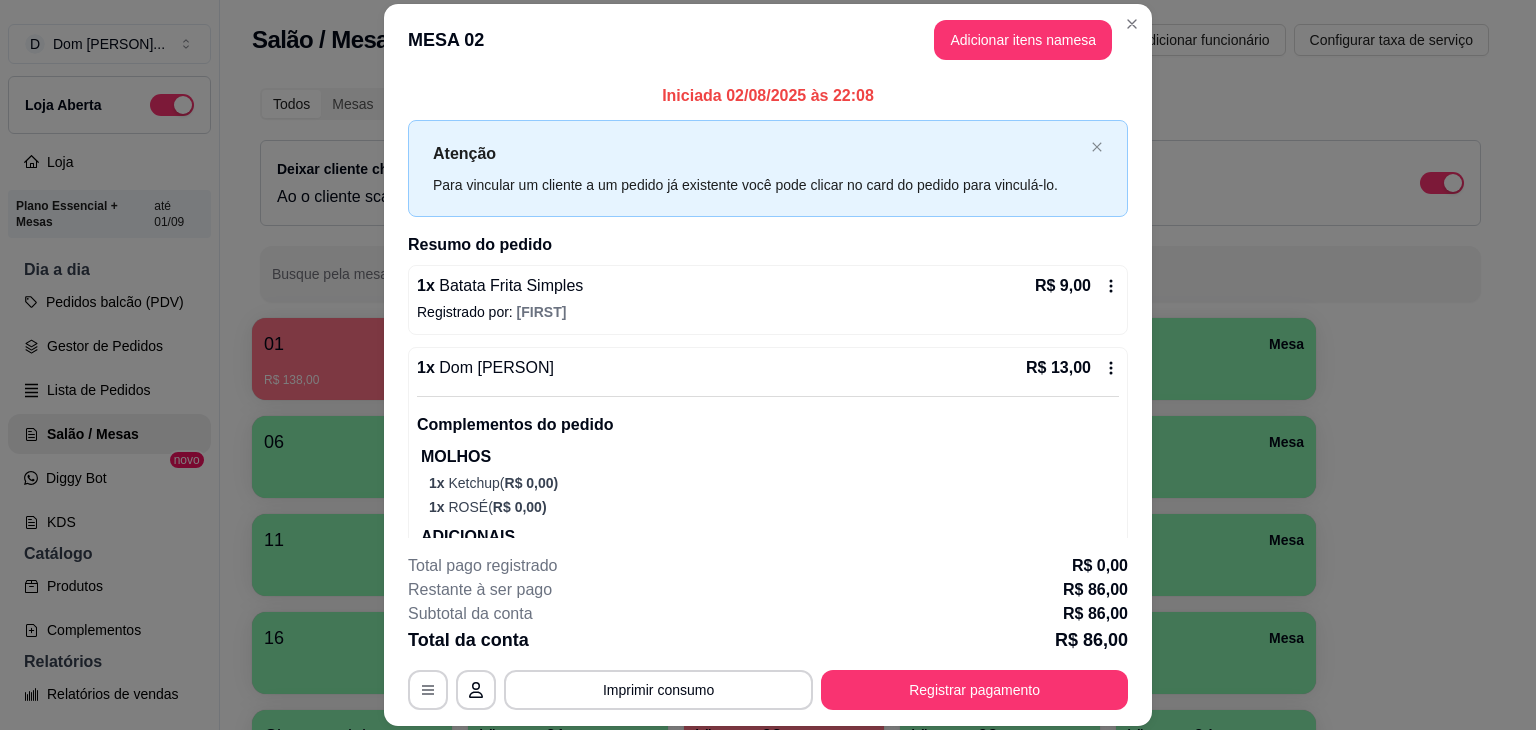 scroll, scrollTop: 789, scrollLeft: 0, axis: vertical 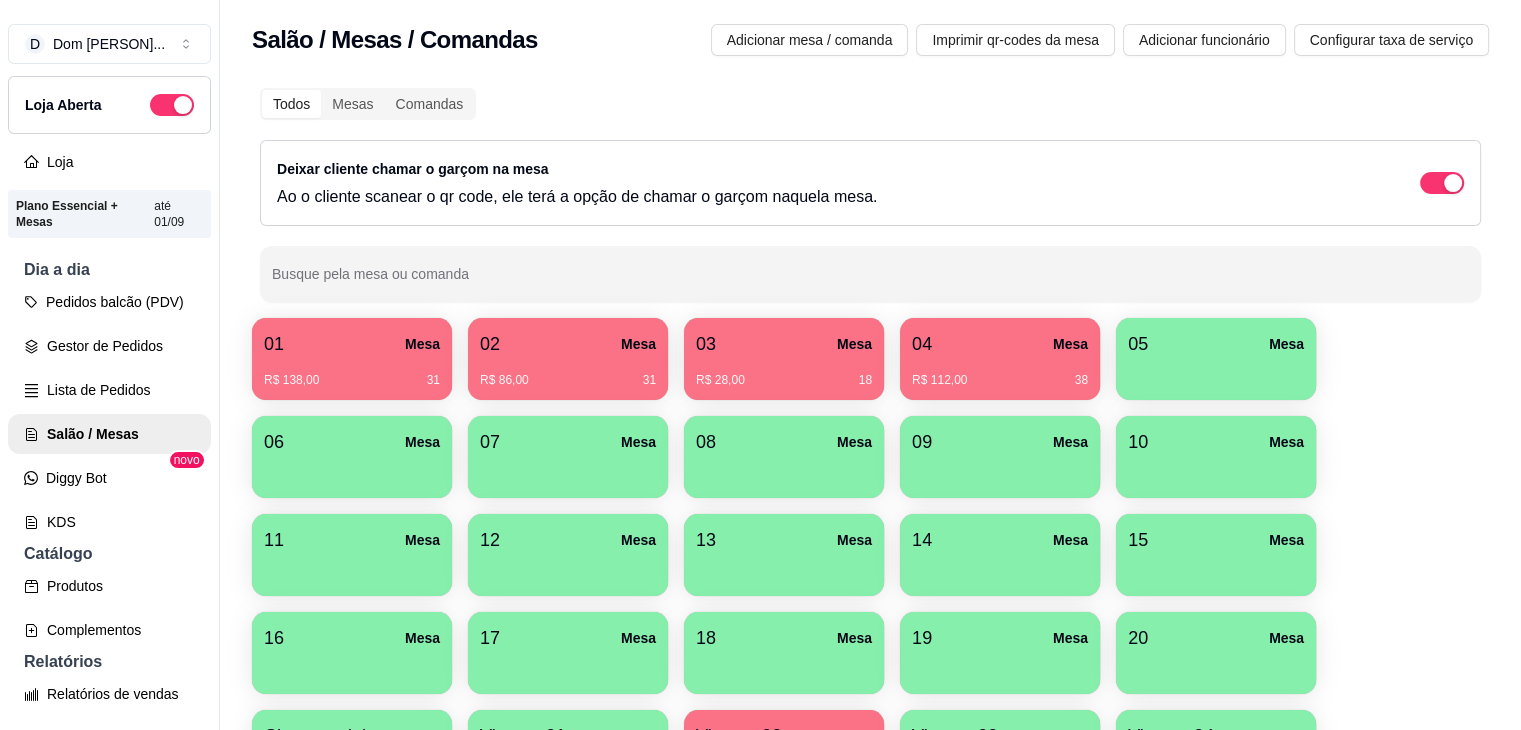 click on "01 Mesa R$ 138,00 31 02 Mesa R$ 86,00 31 03 Mesa R$ 28,00 18 04 Mesa R$ 112,00 38 05 Mesa 06 Mesa 07 Mesa 08 Mesa 09 Mesa 10 Mesa 11 Mesa 12 Mesa 13 Mesa 14 Mesa 15 Mesa 16 Mesa 17 Mesa 18 Mesa 19 Mesa 20 Mesa Churrasquinho Mesa Viagem 01 Mesa Viagem 02 Mesa R$ 64,00 86 Viagem 03 Mesa Viagem 04 Mesa Viagem 05 Mesa Viagem 06 Mesa Viagem 07 Mesa" at bounding box center [870, 604] 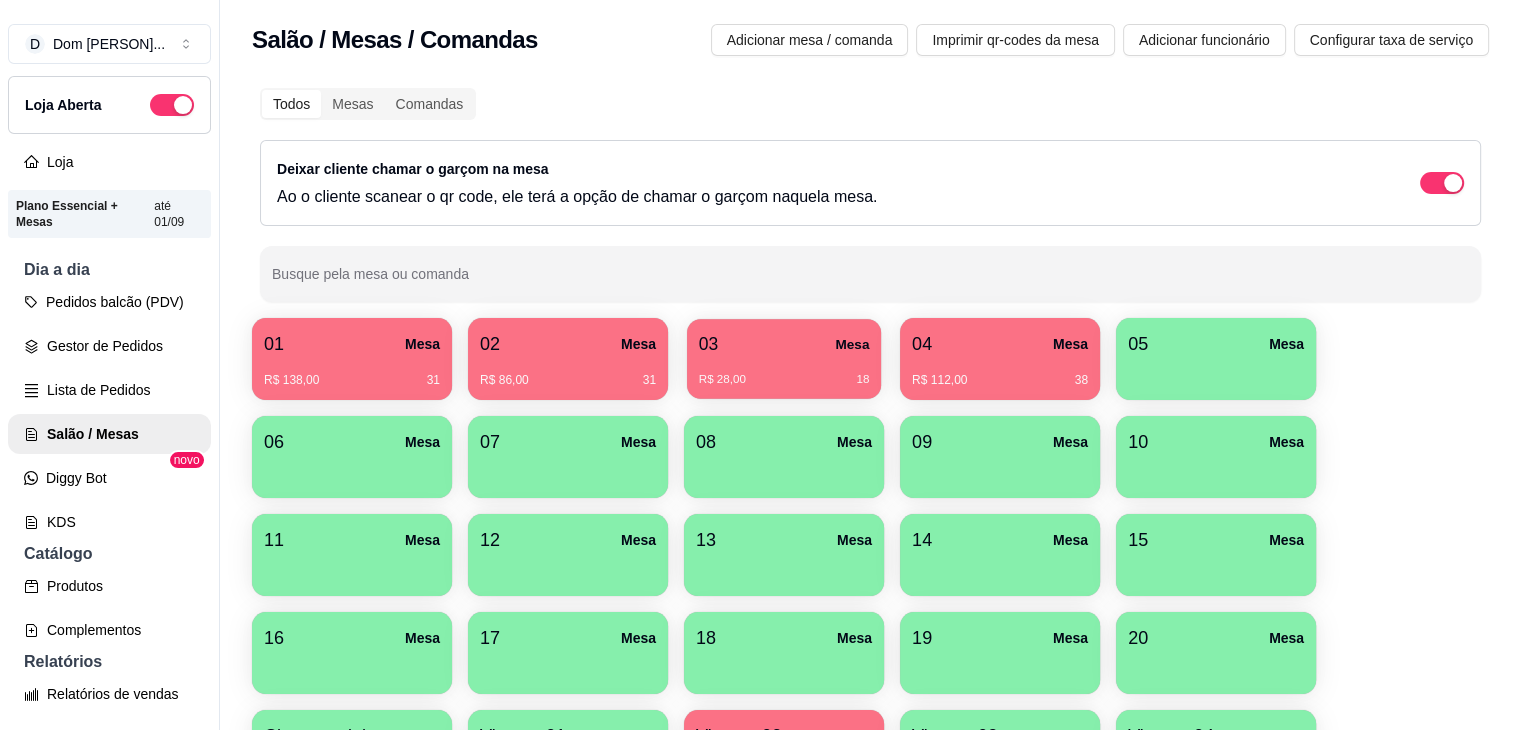 click on "R$ 28,00 18" at bounding box center (784, 380) 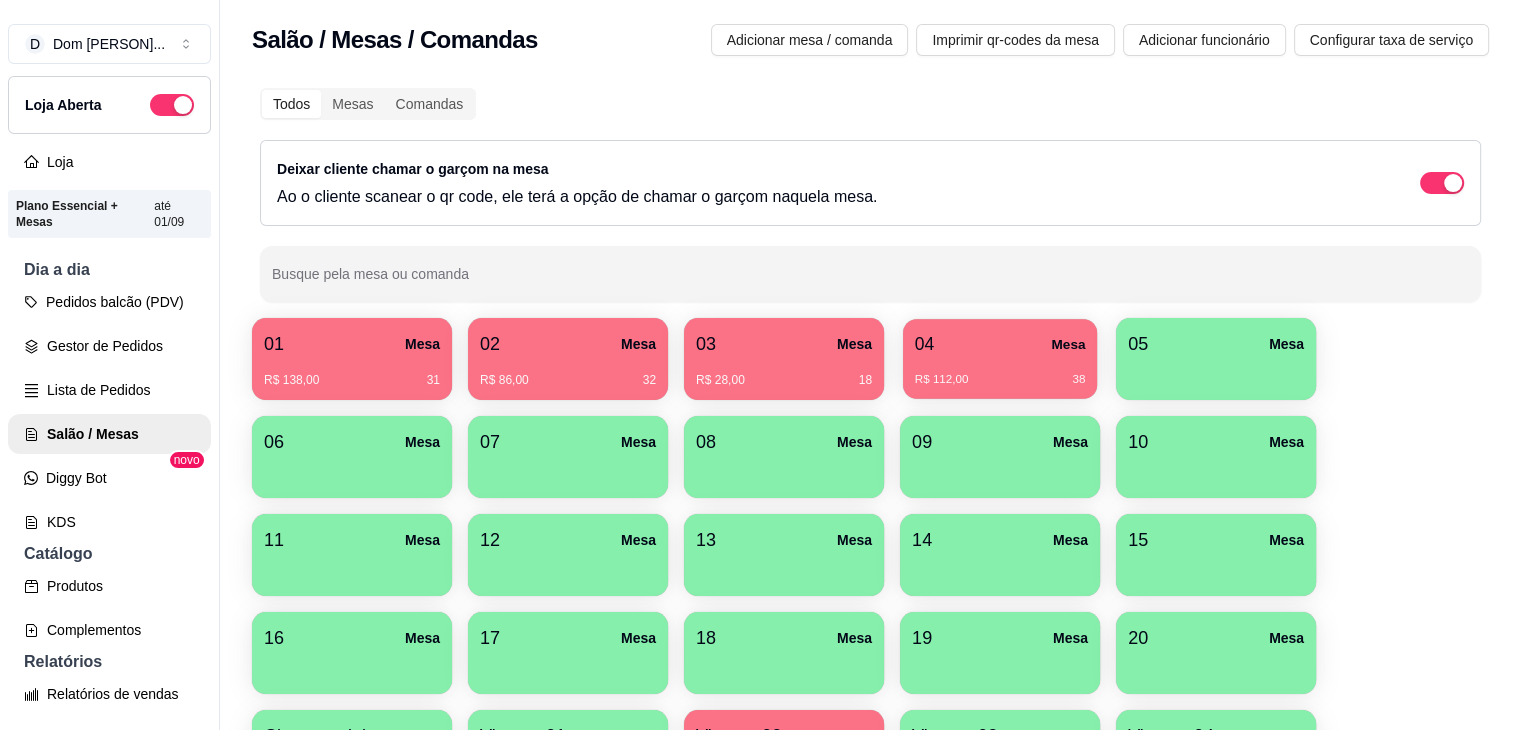 click on "04 Mesa" at bounding box center [1000, 344] 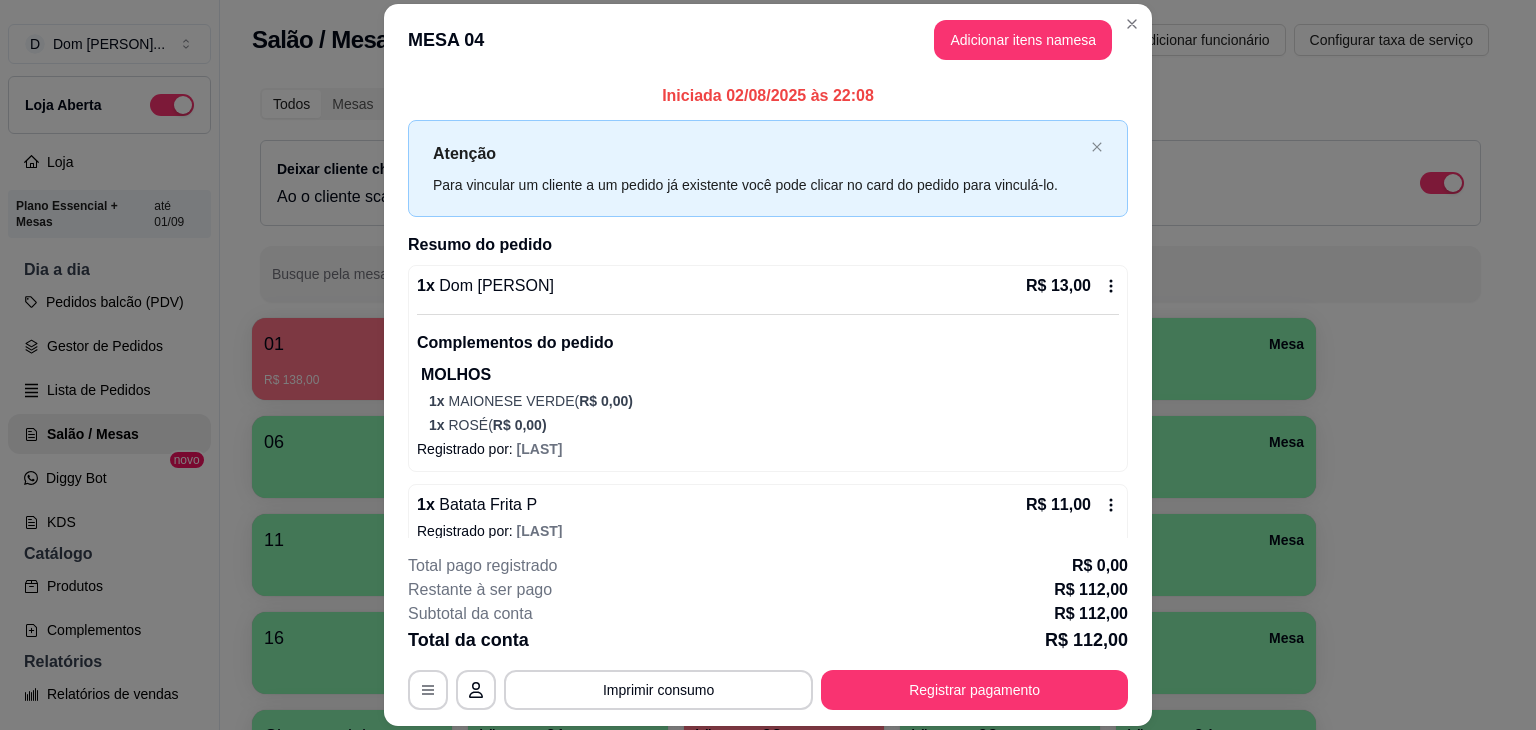 scroll, scrollTop: 873, scrollLeft: 0, axis: vertical 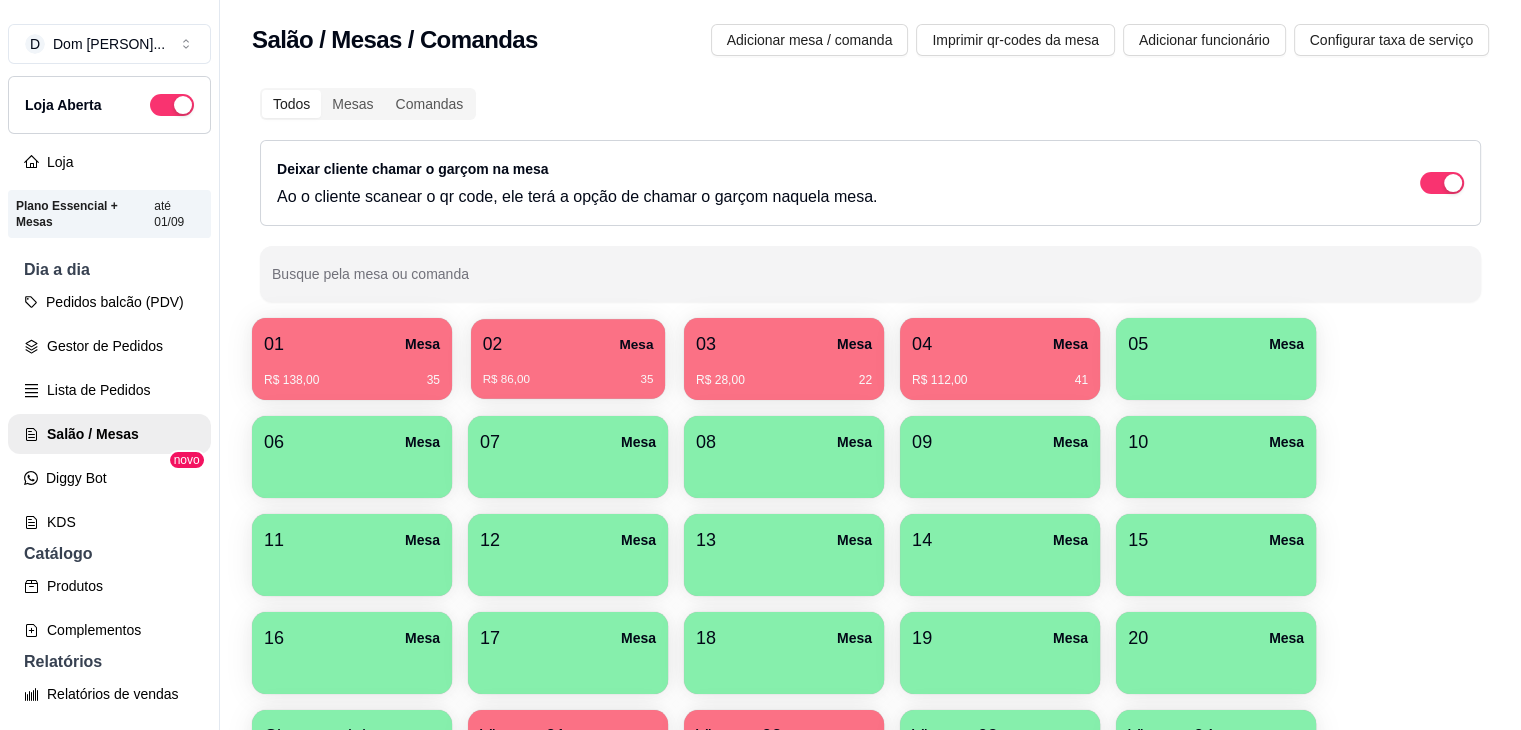 click on "02 Mesa" at bounding box center [568, 344] 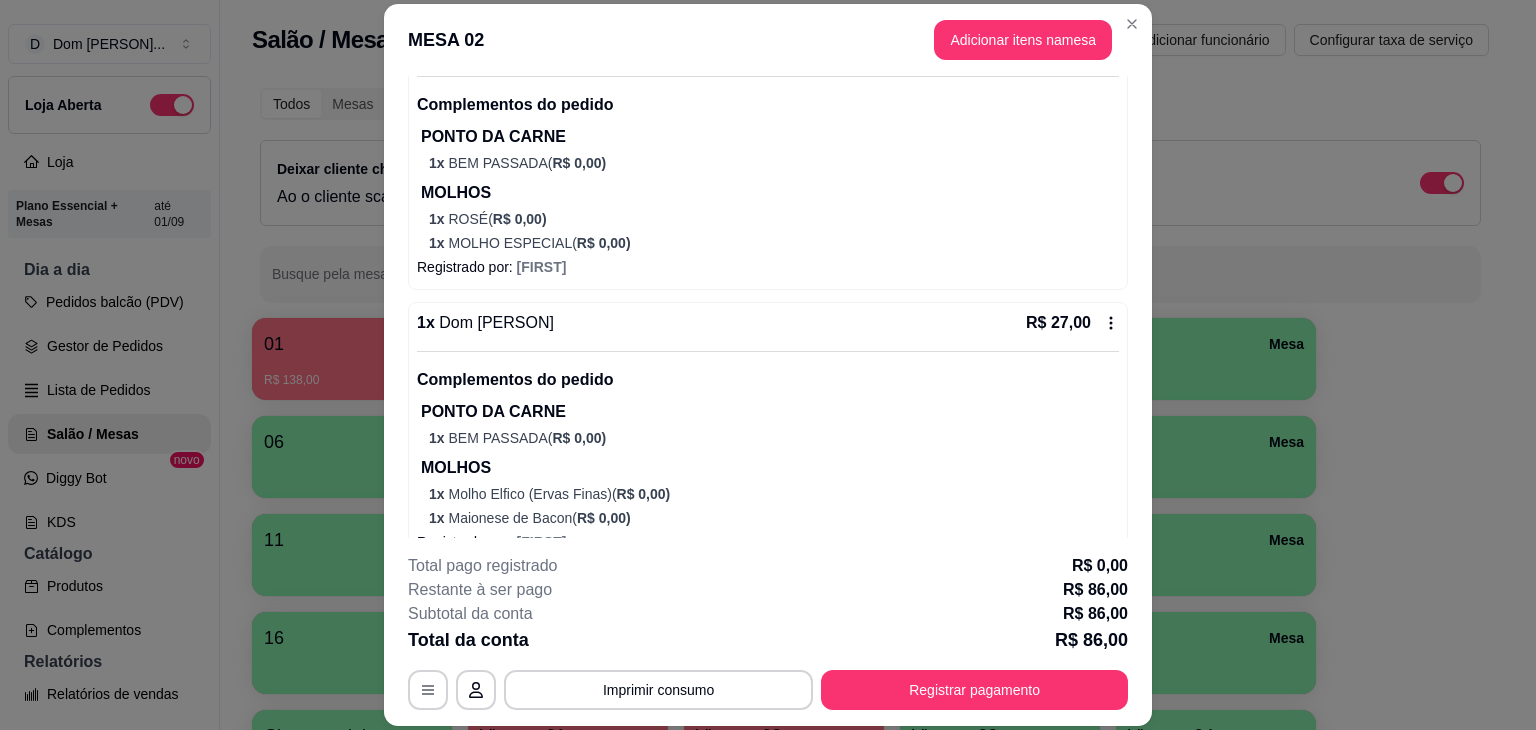 scroll, scrollTop: 789, scrollLeft: 0, axis: vertical 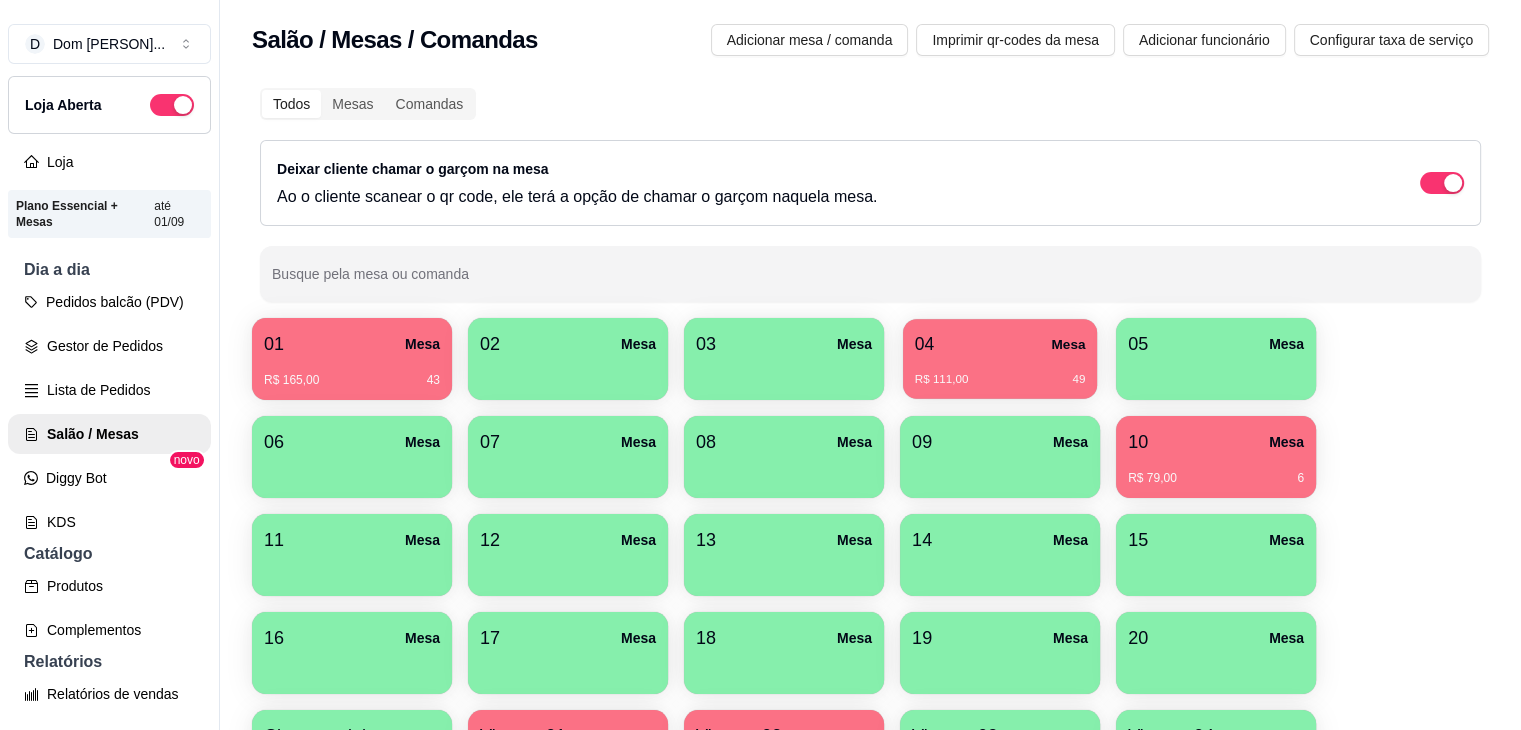 click on "R$ 111,00 49" at bounding box center (1000, 372) 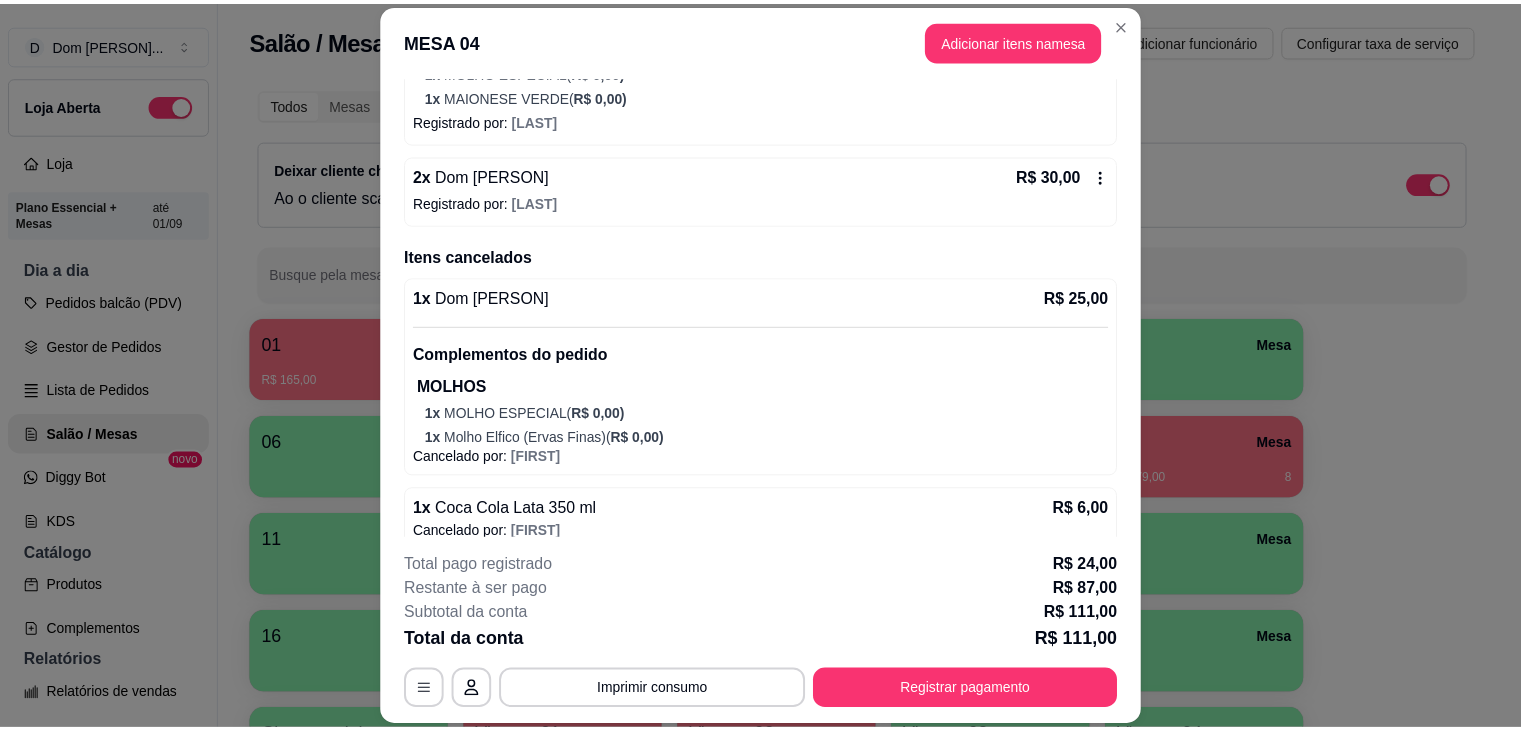 scroll, scrollTop: 979, scrollLeft: 0, axis: vertical 